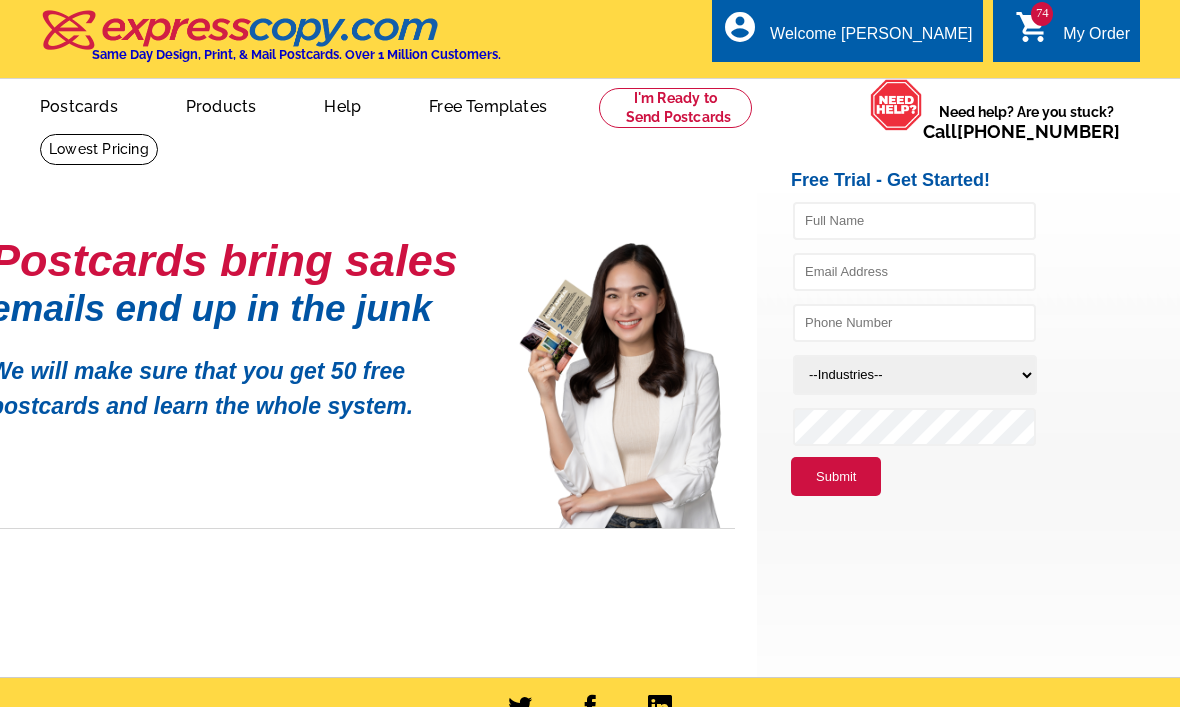 scroll, scrollTop: 0, scrollLeft: 0, axis: both 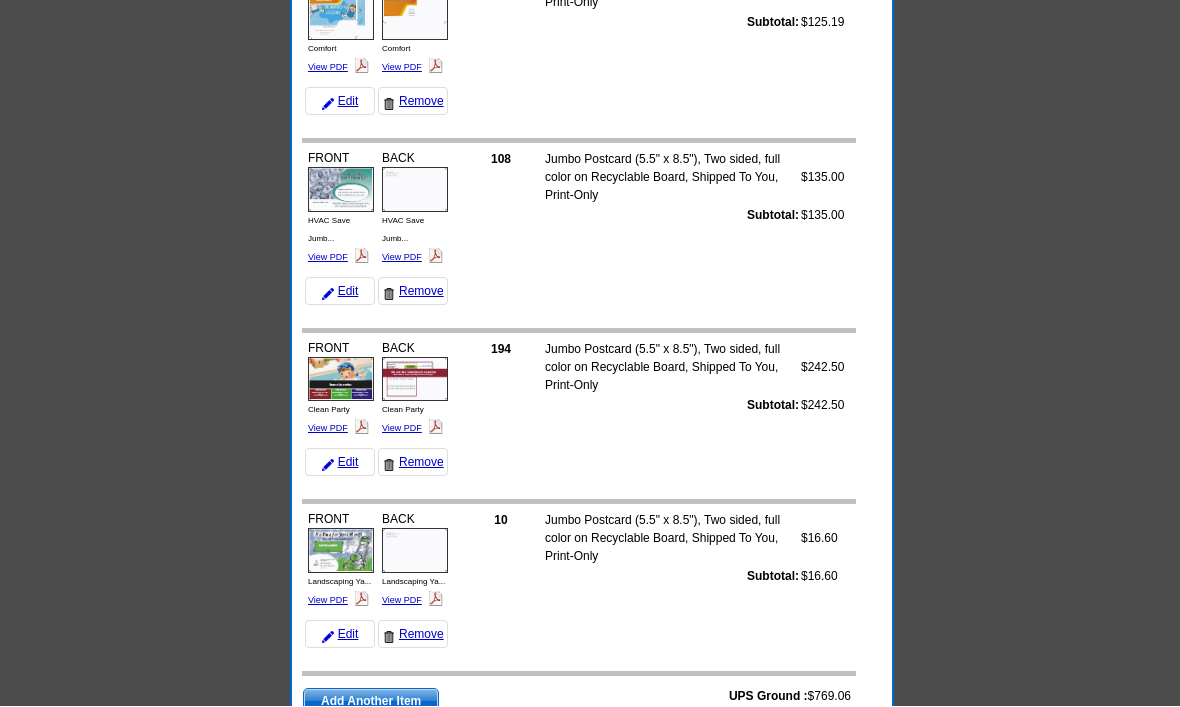 click on "Continue to Checkout" at bounding box center (766, 748) 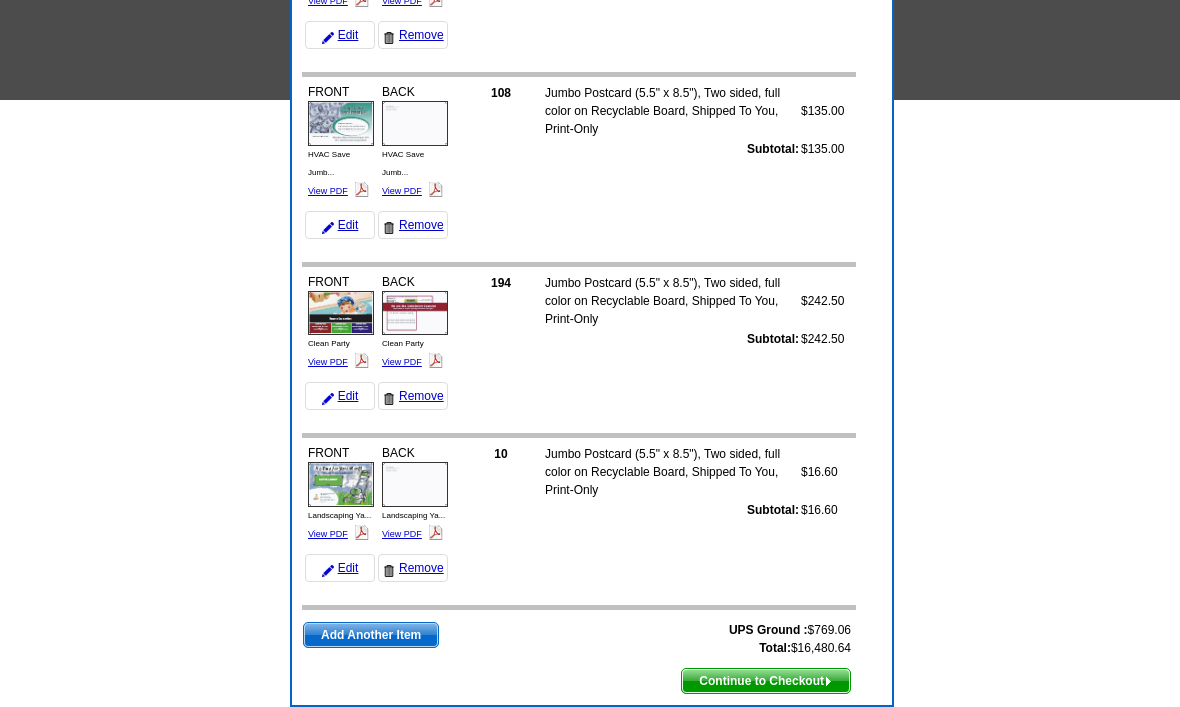 scroll, scrollTop: 12232, scrollLeft: 0, axis: vertical 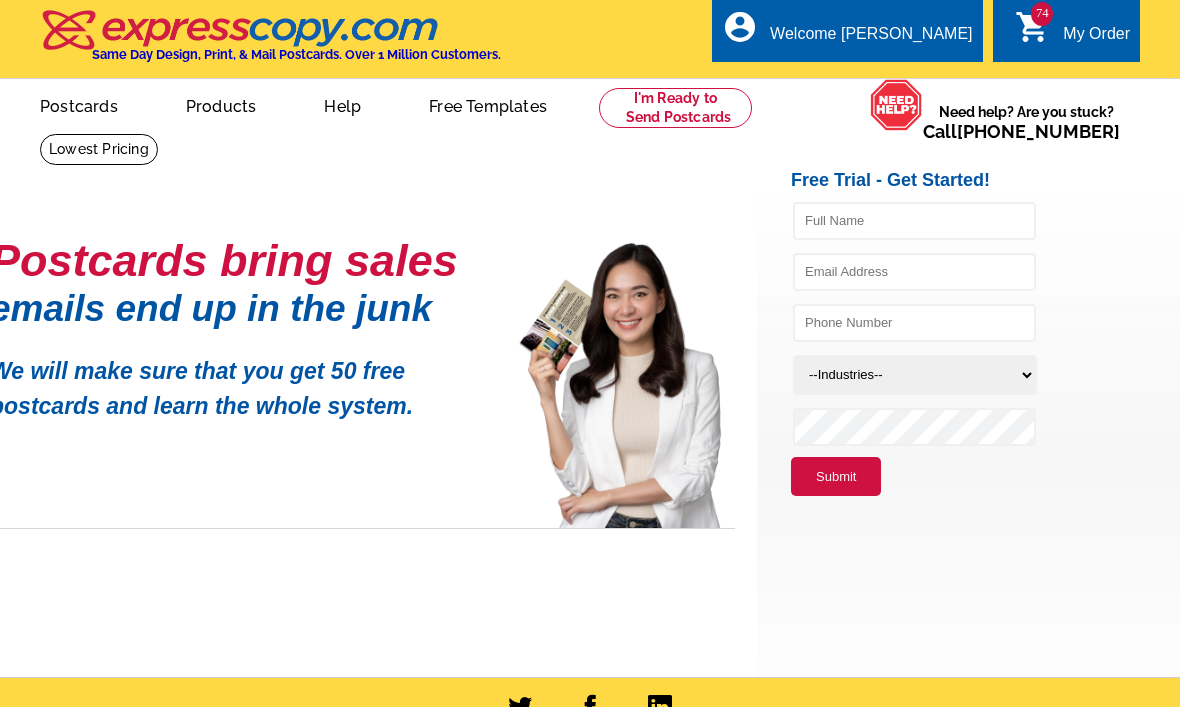 click on "My Order" at bounding box center (1096, 39) 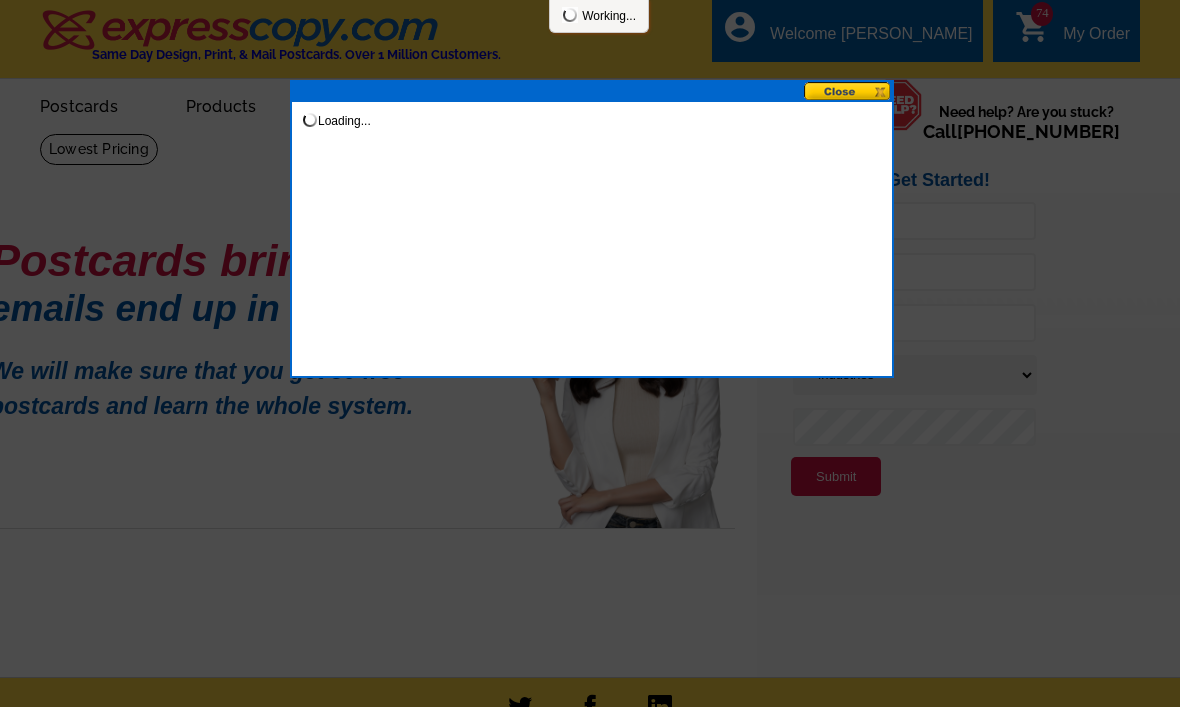click at bounding box center [848, 91] 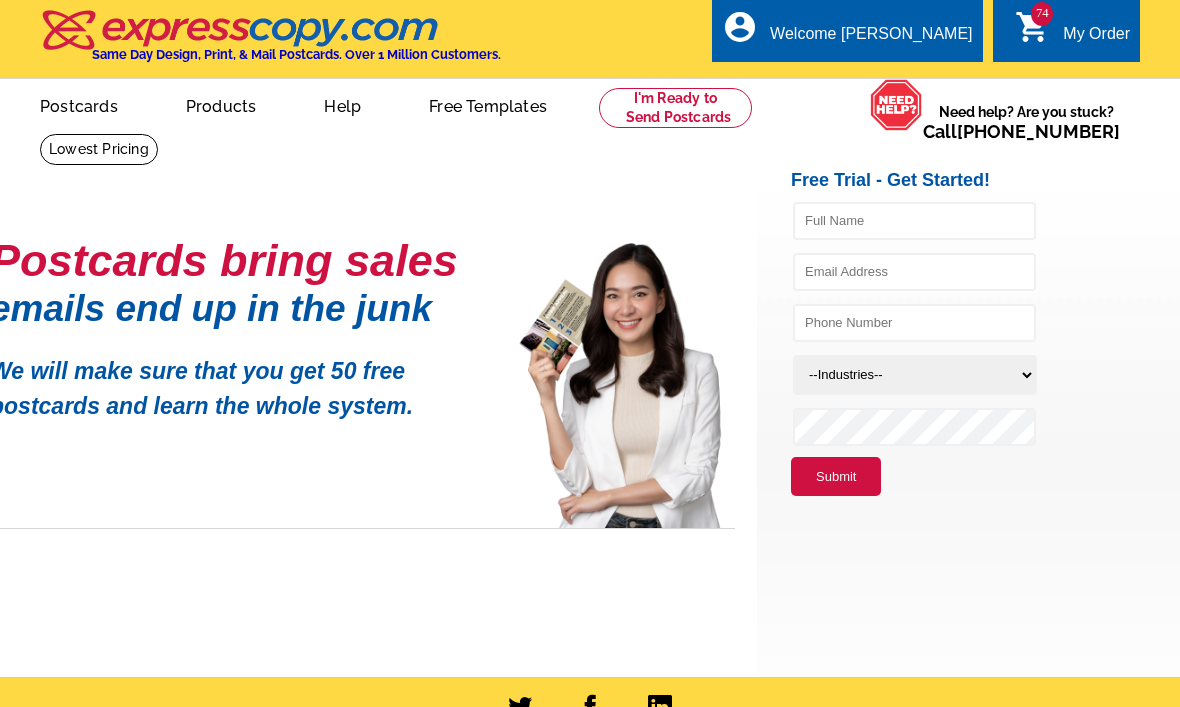 click at bounding box center [240, 30] 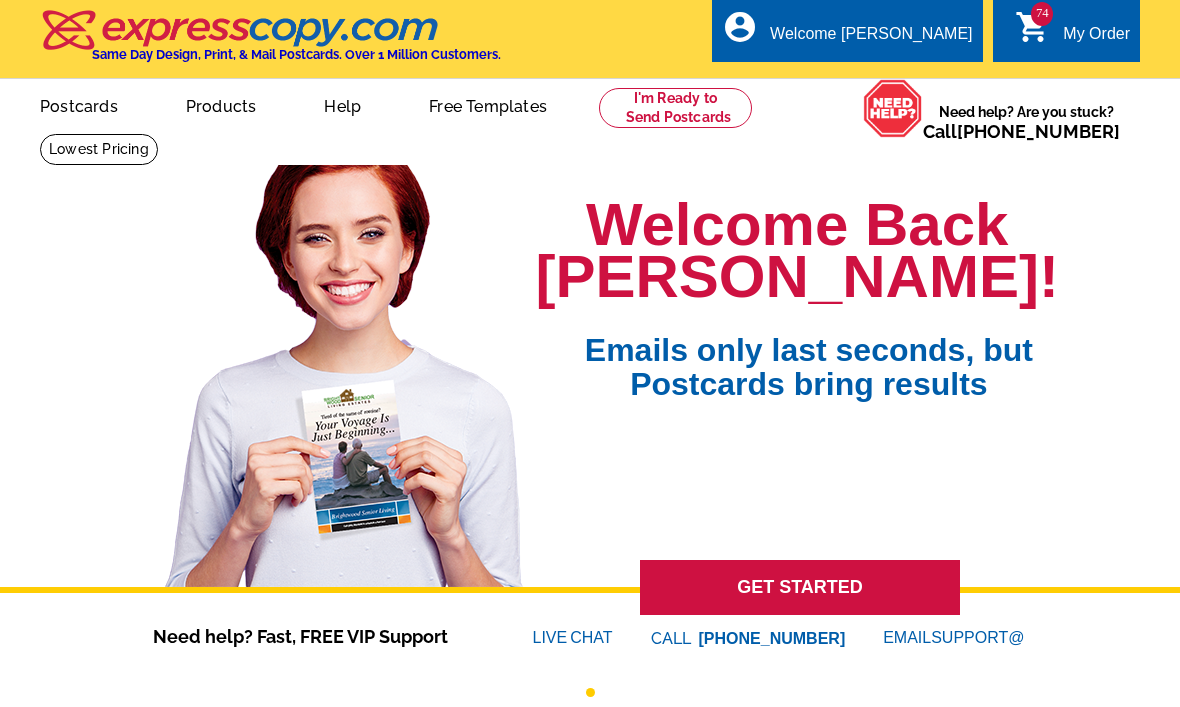 scroll, scrollTop: 0, scrollLeft: 0, axis: both 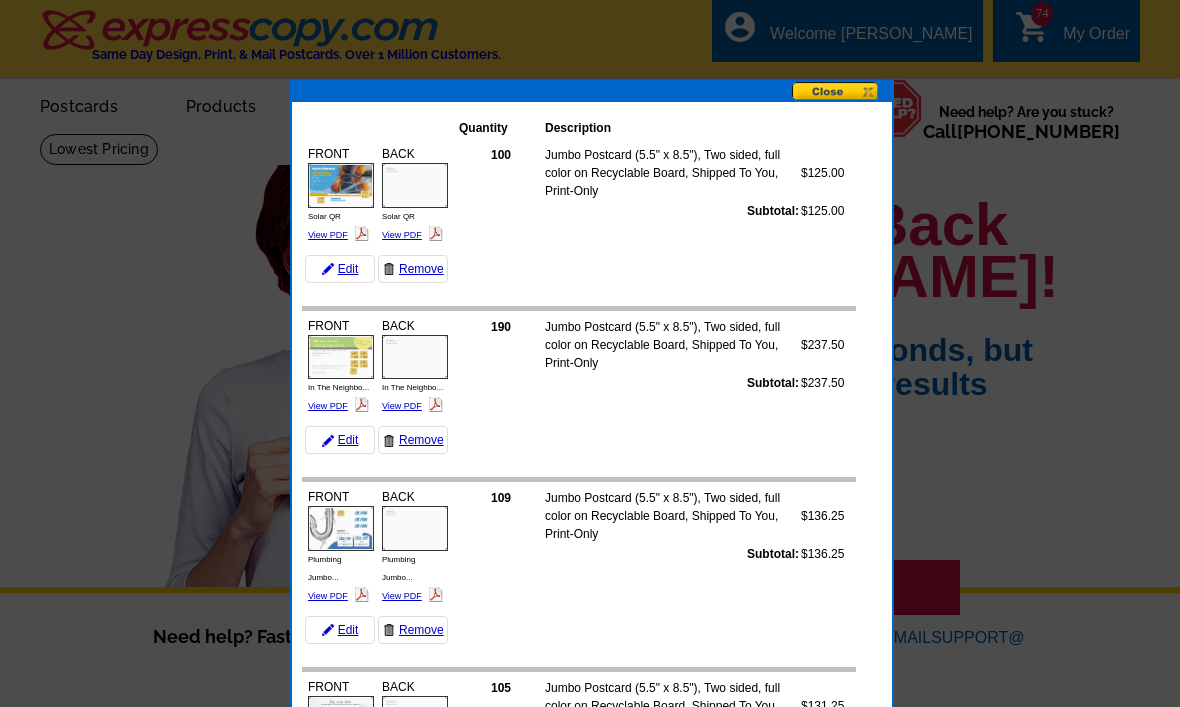 click on "Jumbo Postcard (5.5" x 8.5"), Two sided, full color on Recyclable Board, Shipped To You, Print-Only" at bounding box center (672, 173) 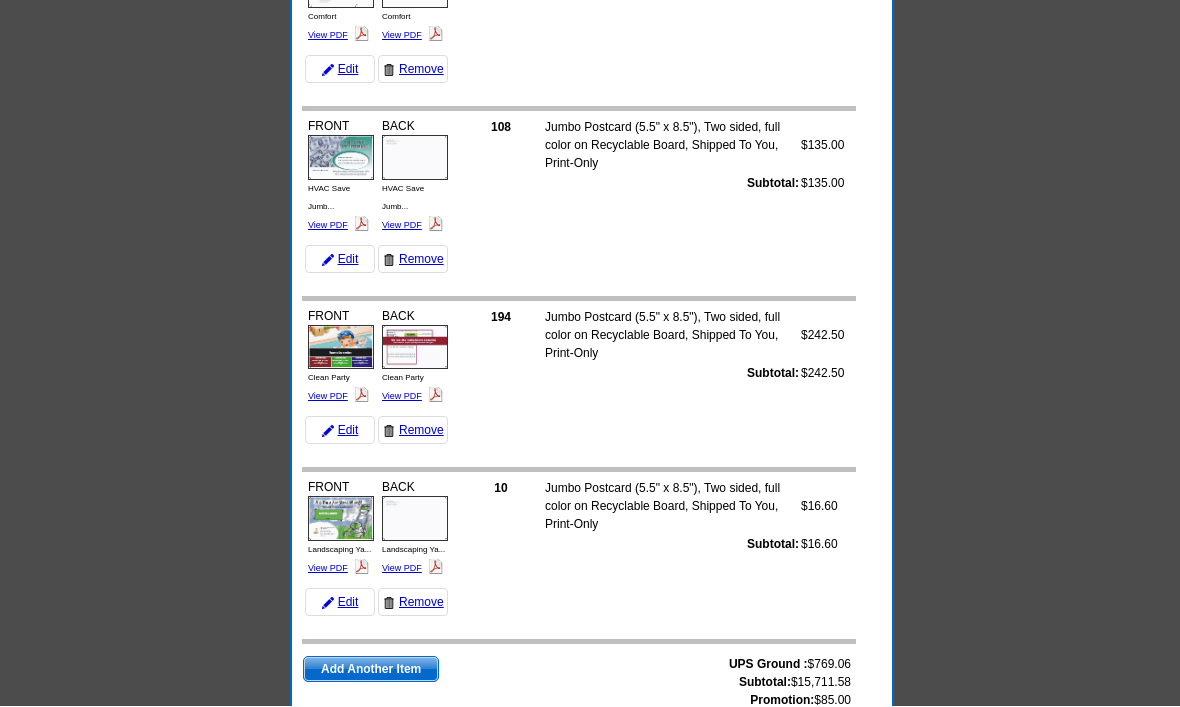 click on "Continue to Checkout" at bounding box center [767, 750] 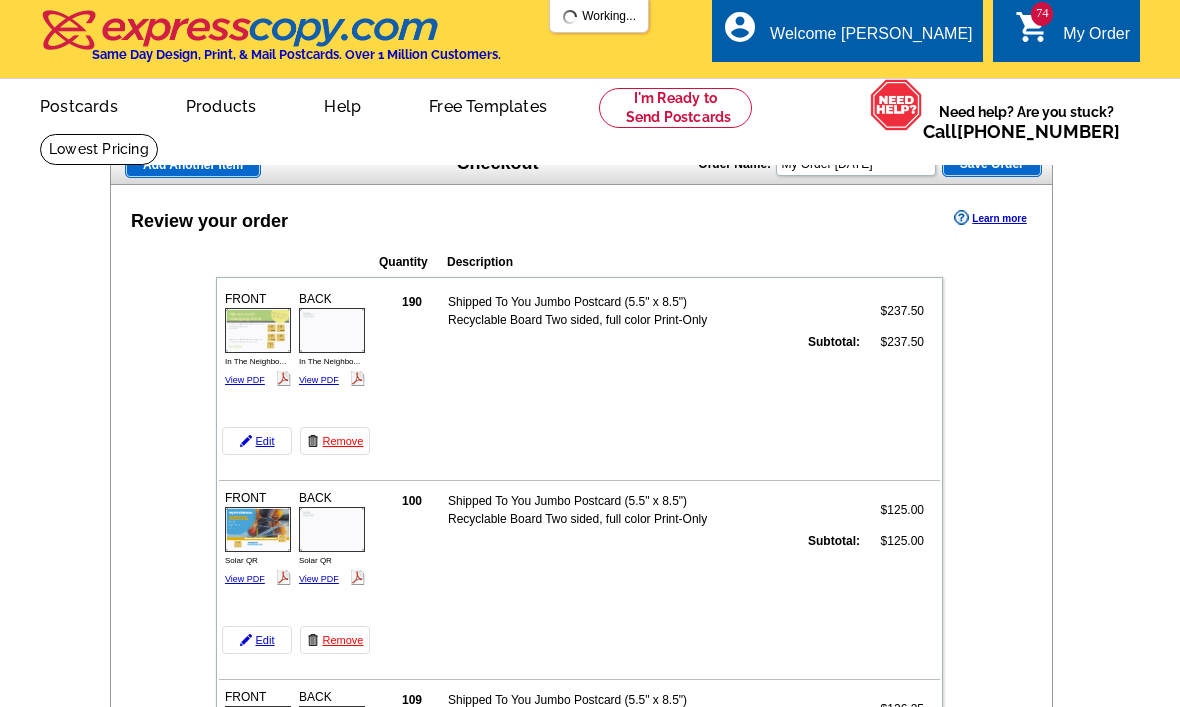 scroll, scrollTop: 0, scrollLeft: 0, axis: both 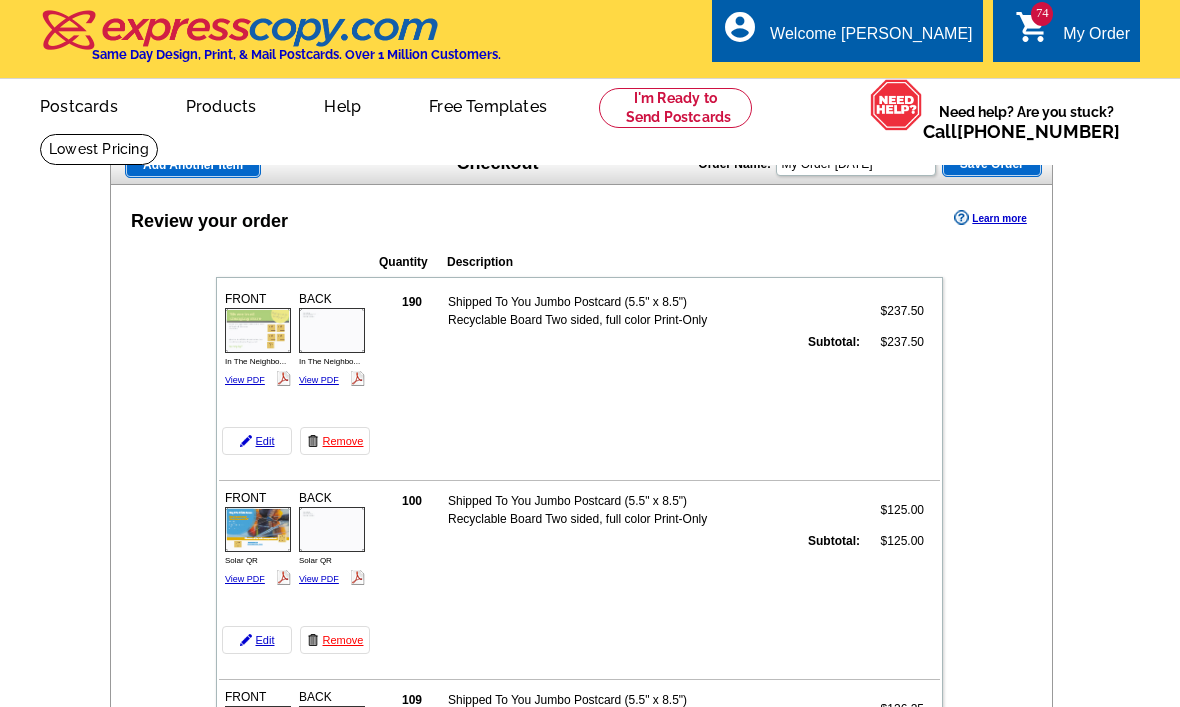 click on "Save Order" at bounding box center (992, 164) 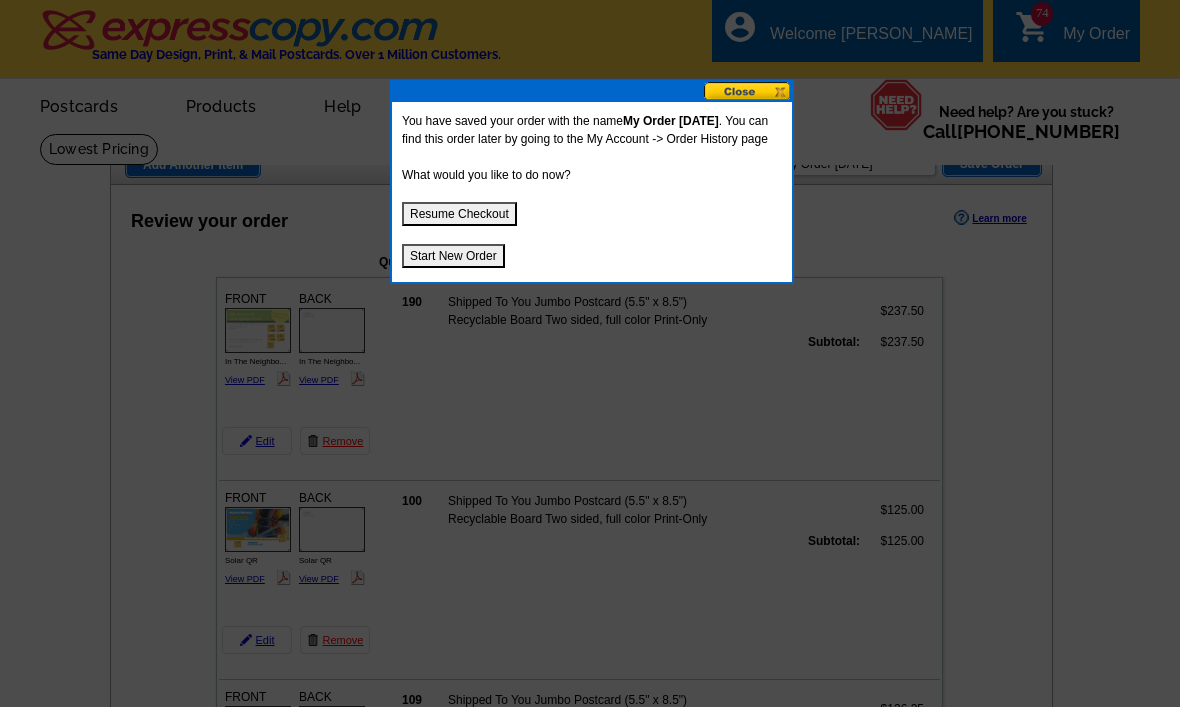 click on "Start New Order" at bounding box center (453, 256) 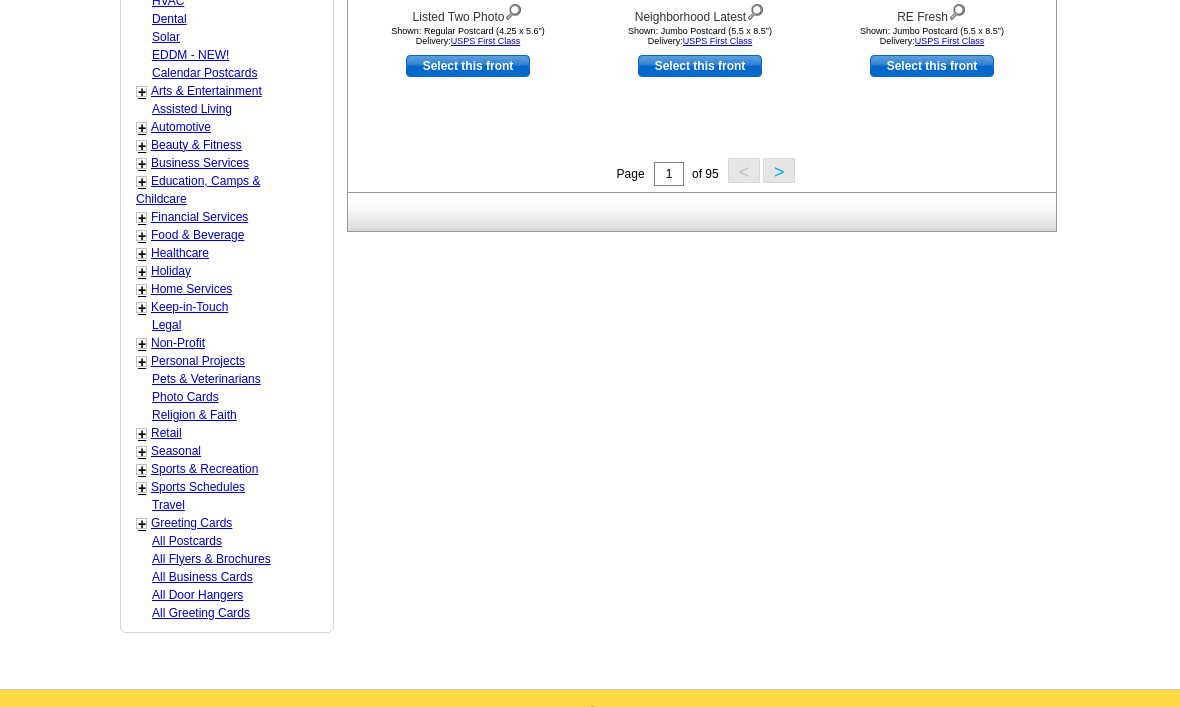 scroll, scrollTop: 954, scrollLeft: 0, axis: vertical 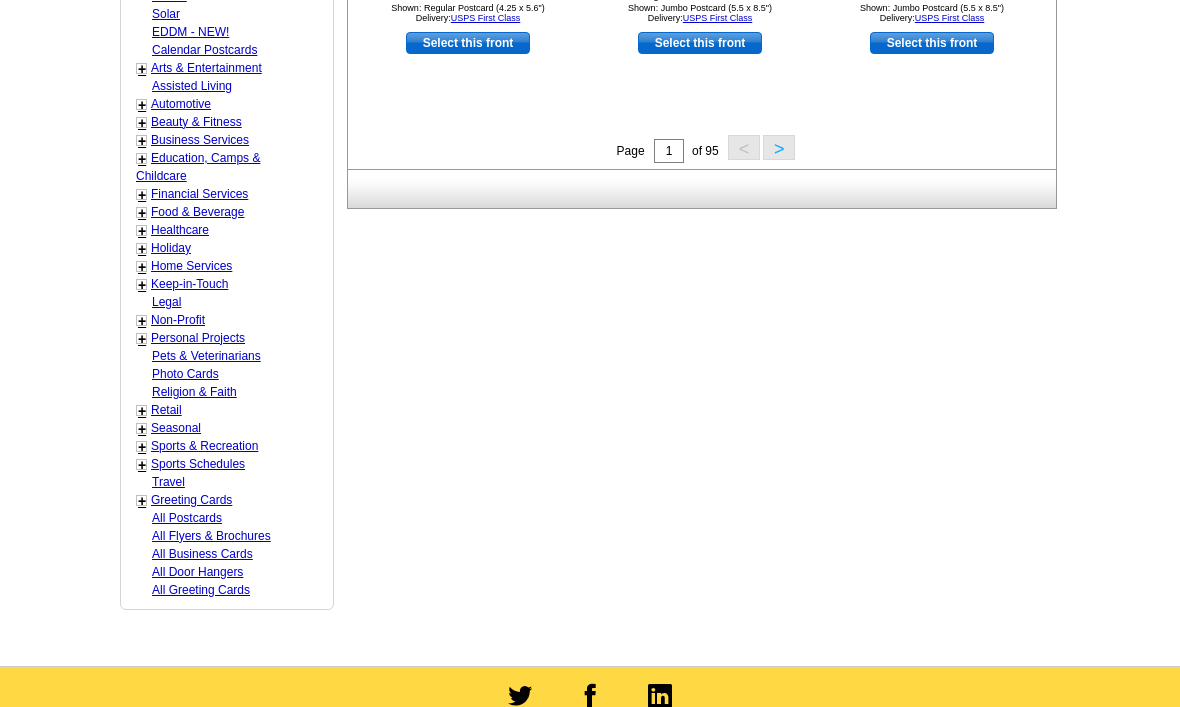 click on "+" at bounding box center (142, 429) 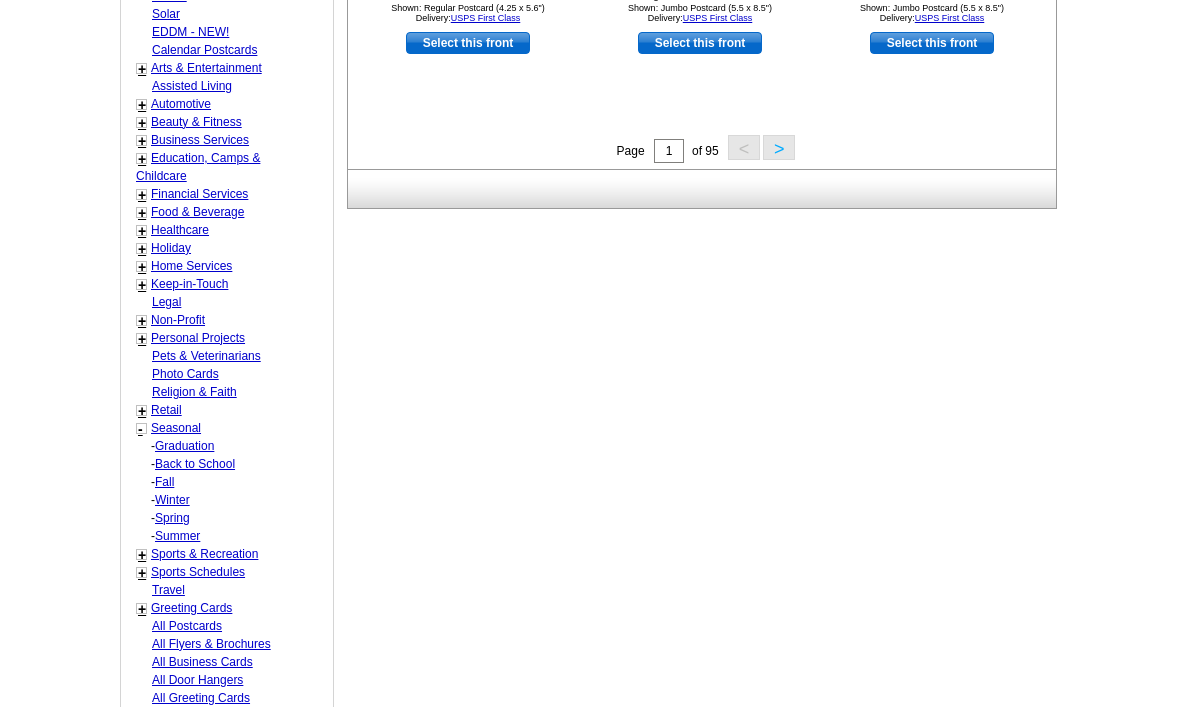 click on "+" at bounding box center (142, 411) 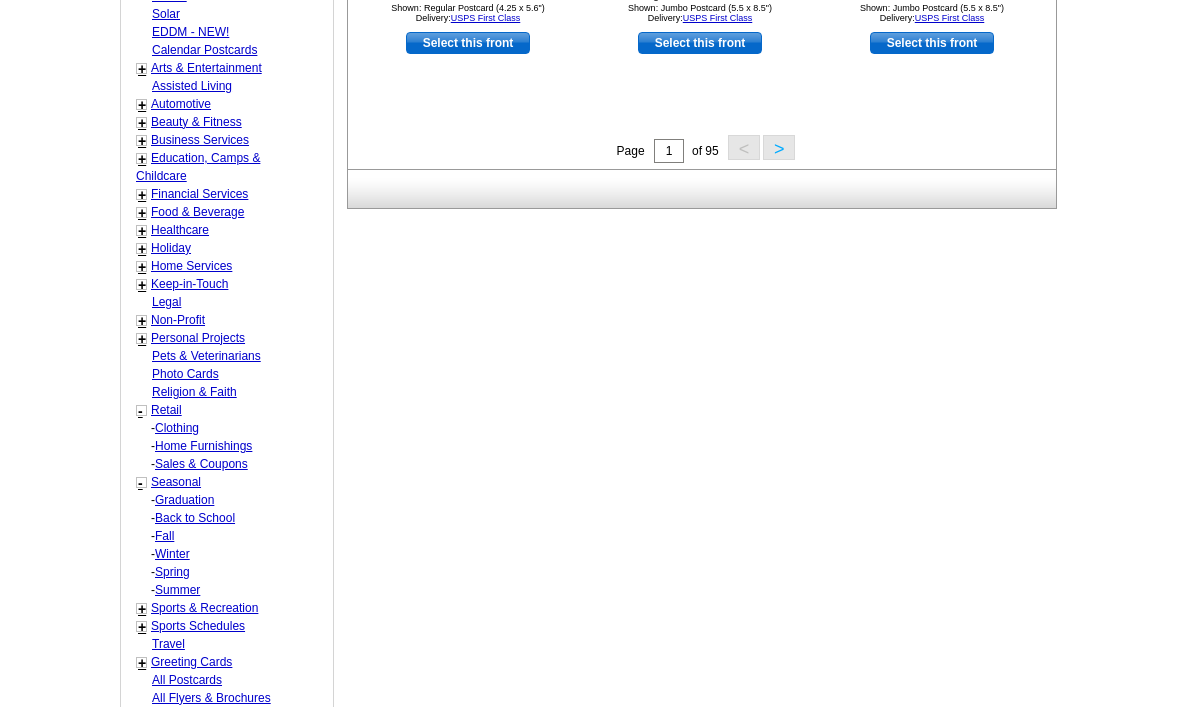 click on "-" at bounding box center [140, 411] 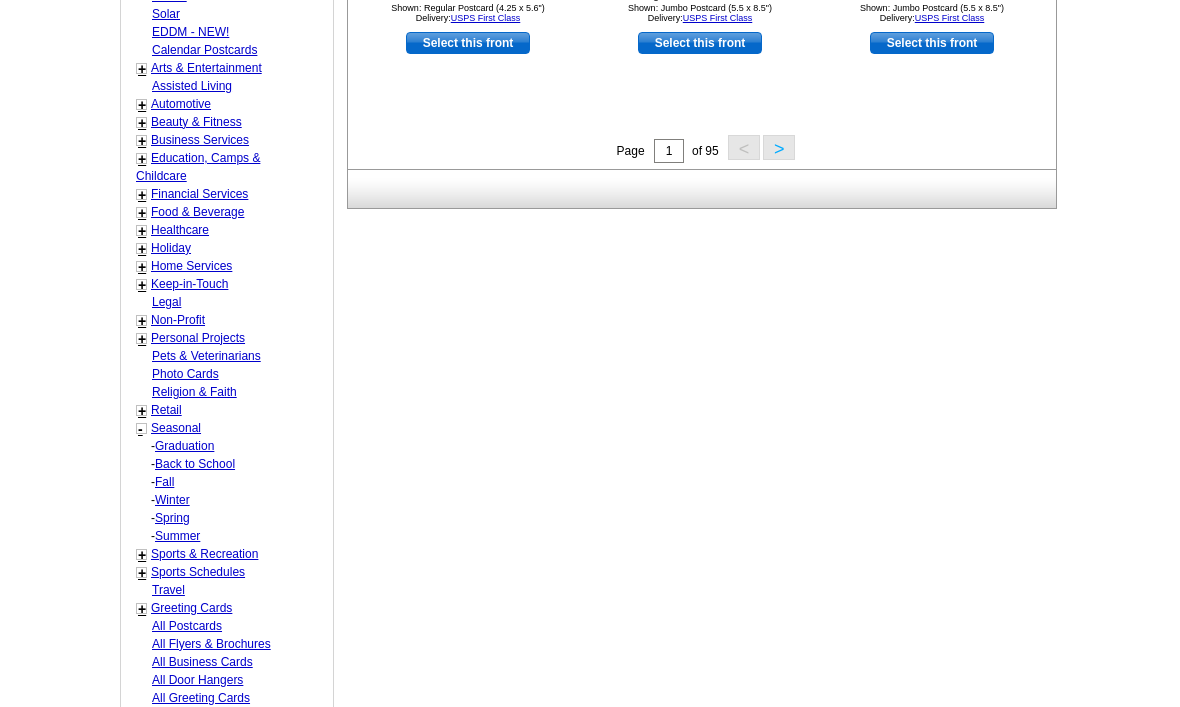 click on "Graduation" at bounding box center (184, 446) 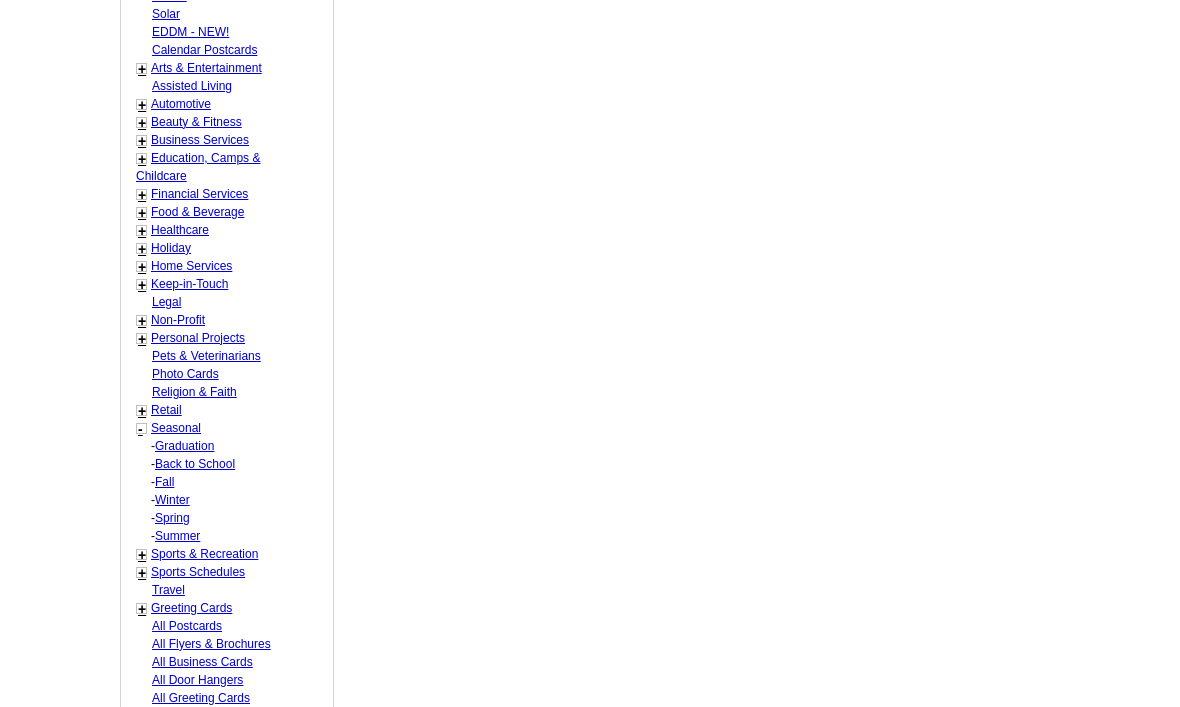select on "816" 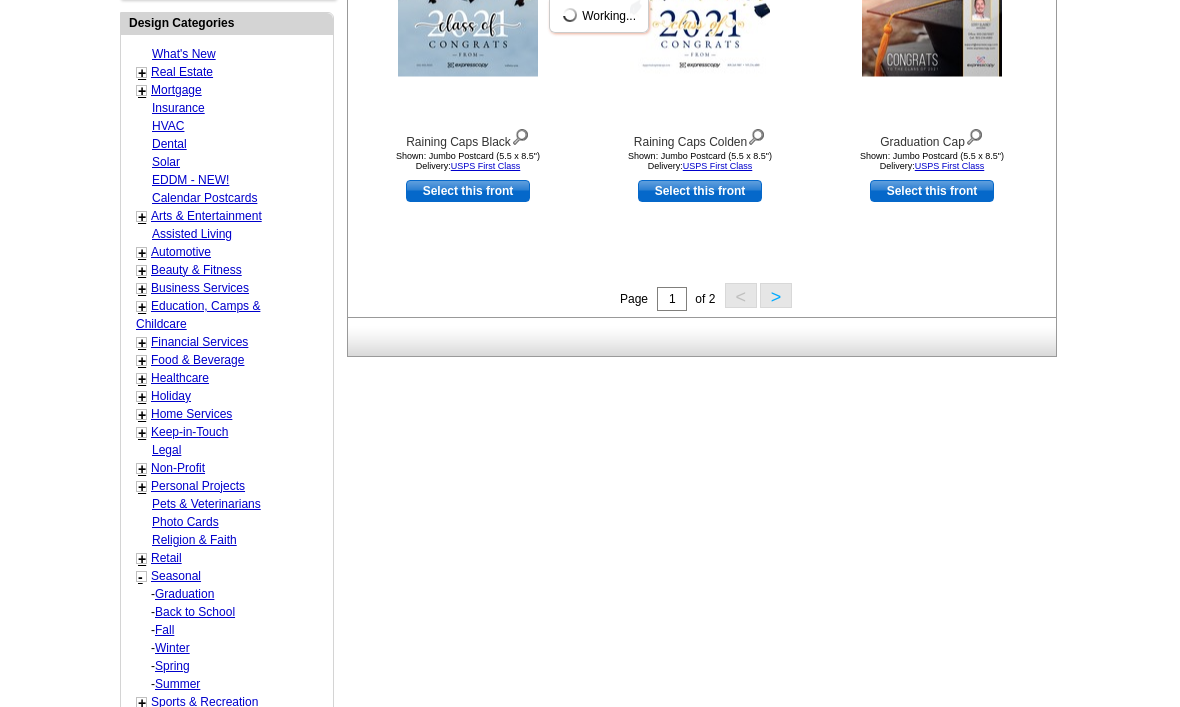 click on "Non-Profit" at bounding box center (178, 468) 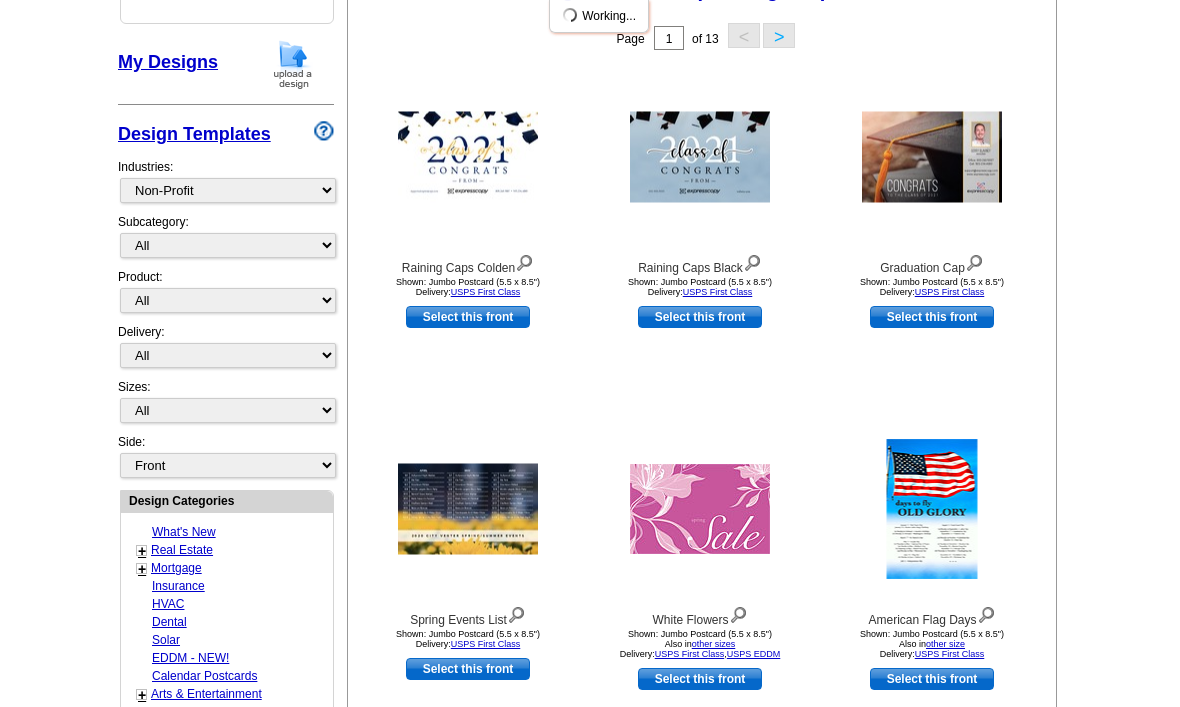 scroll, scrollTop: 293, scrollLeft: 0, axis: vertical 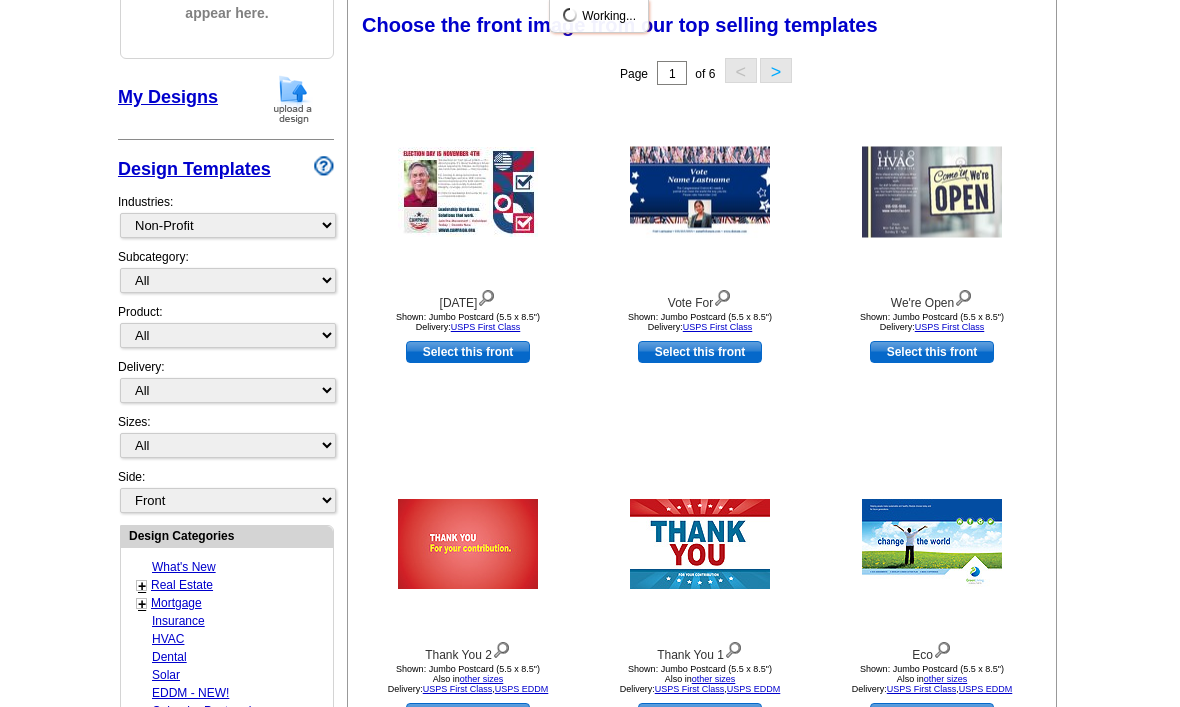 click on "Industries:
What's New Real Estate Mortgage Insurance HVAC Dental Solar EDDM - NEW! Calendar Postcards Arts & Entertainment Assisted Living Automotive Beauty & Fitness Business Services Education, Camps & Childcare Financial Services Food & Beverage Healthcare Holiday Home Services Keep-in-Touch Legal Non-Profit Personal Projects Pets & Veterinarians Photo Cards Religion & Faith Retail Seasonal Sports & Recreation Sports Schedules Travel Greeting Cards All Postcards All Flyers & Brochures All Business Cards All Door Hangers All Greeting Cards" at bounding box center [226, 215] 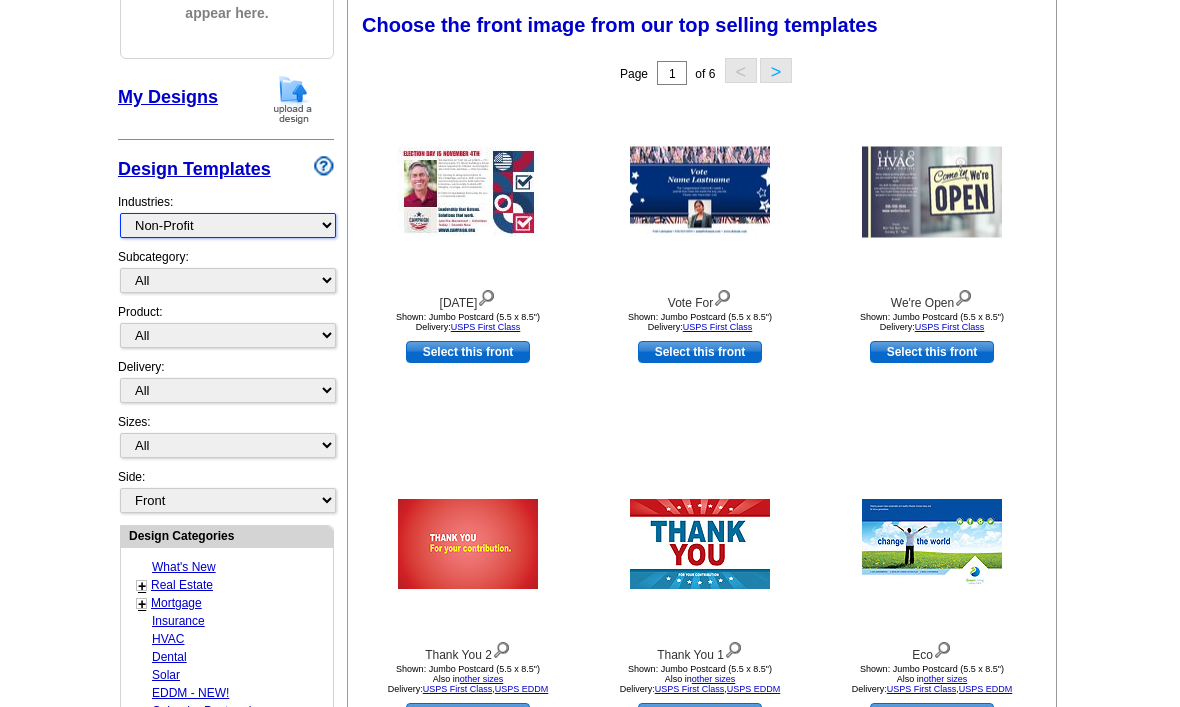 click on "What's New Real Estate Mortgage Insurance HVAC Dental Solar EDDM - NEW! Calendar Postcards Arts & Entertainment Assisted Living Automotive Beauty & Fitness Business Services Education, Camps & Childcare Financial Services Food & Beverage Healthcare Holiday Home Services Keep-in-Touch Legal Non-Profit Personal Projects Pets & Veterinarians Photo Cards Religion & Faith Retail Seasonal Sports & Recreation Sports Schedules Travel Greeting Cards All Postcards All Flyers & Brochures All Business Cards All Door Hangers All Greeting Cards" at bounding box center [228, 225] 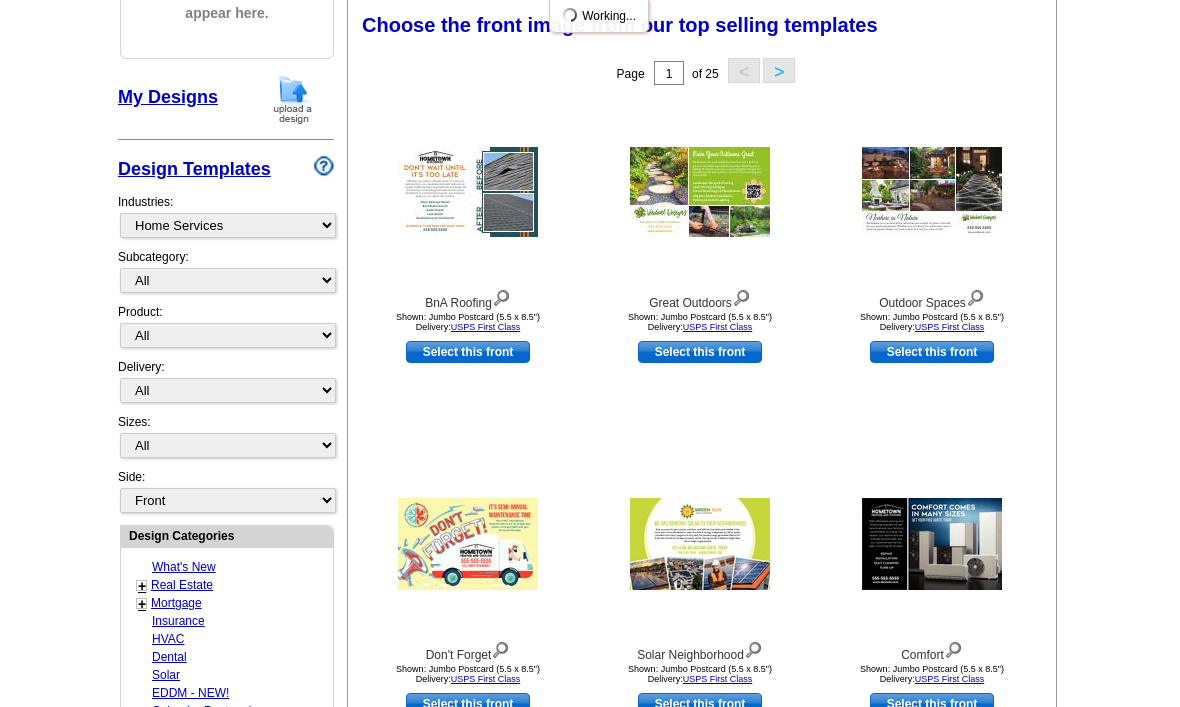 click on "Industries:
What's New Real Estate Mortgage Insurance HVAC Dental Solar EDDM - NEW! Calendar Postcards Arts & Entertainment Assisted Living Automotive Beauty & Fitness Business Services Education, Camps & Childcare Financial Services Food & Beverage Healthcare Holiday Home Services Keep-in-Touch Legal Non-Profit Personal Projects Pets & Veterinarians Photo Cards Religion & Faith Retail Seasonal Sports & Recreation Sports Schedules Travel Greeting Cards All Postcards All Flyers & Brochures All Business Cards All Door Hangers All Greeting Cards" at bounding box center [226, 215] 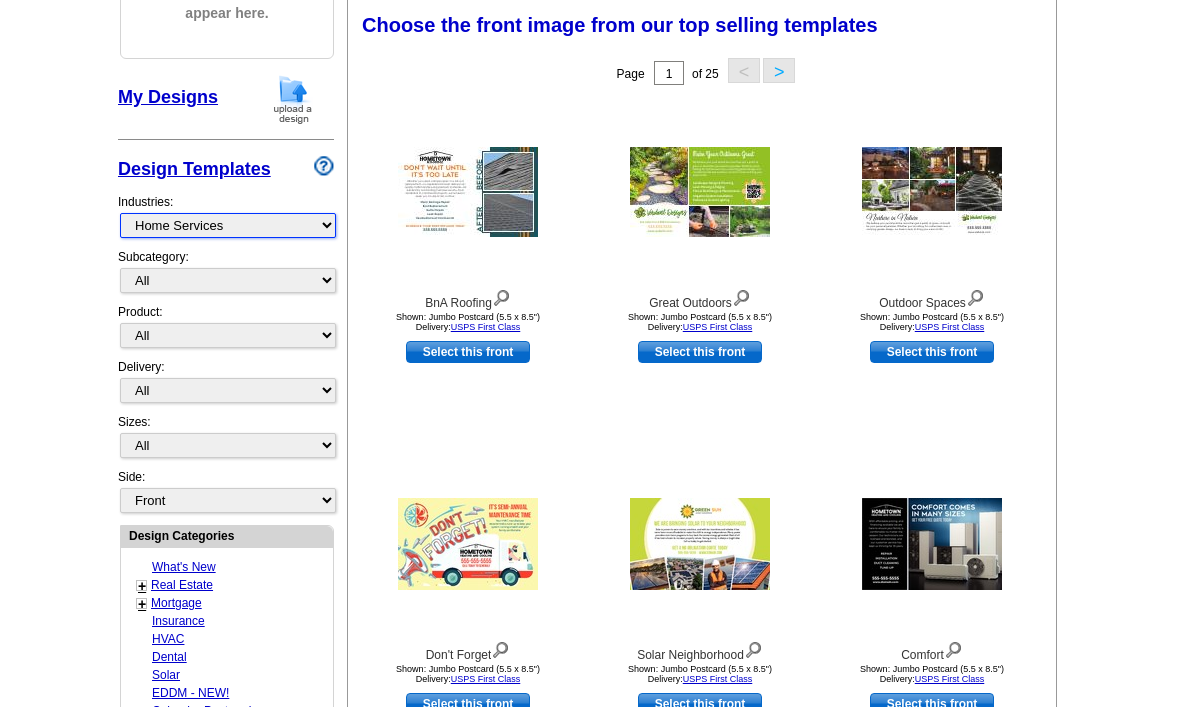 click on "What's New Real Estate Mortgage Insurance HVAC Dental Solar EDDM - NEW! Calendar Postcards Arts & Entertainment Assisted Living Automotive Beauty & Fitness Business Services Education, Camps & Childcare Financial Services Food & Beverage Healthcare Holiday Home Services Keep-in-Touch Legal Non-Profit Personal Projects Pets & Veterinarians Photo Cards Religion & Faith Retail Seasonal Sports & Recreation Sports Schedules Travel Greeting Cards All Postcards All Flyers & Brochures All Business Cards All Door Hangers All Greeting Cards" at bounding box center (228, 225) 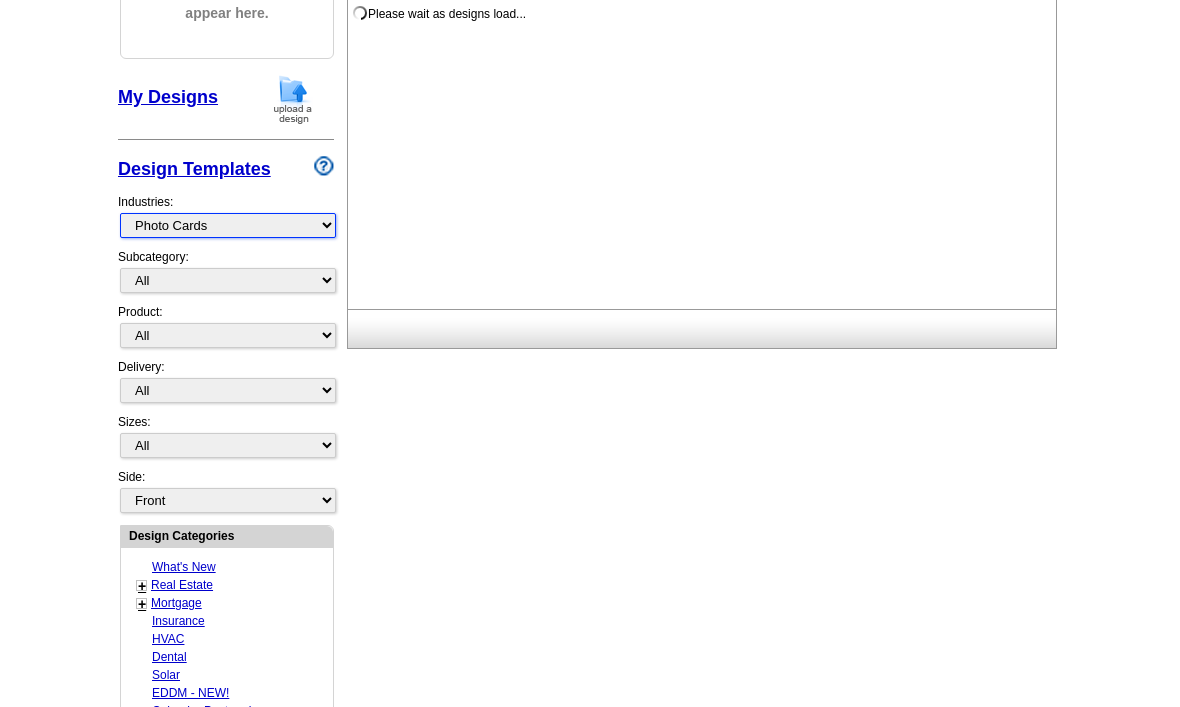 click on "What's New Real Estate Mortgage Insurance HVAC Dental Solar EDDM - NEW! Calendar Postcards Arts & Entertainment Assisted Living Automotive Beauty & Fitness Business Services Education, Camps & Childcare Financial Services Food & Beverage Healthcare Holiday Home Services Keep-in-Touch Legal Non-Profit Personal Projects Pets & Veterinarians Photo Cards Religion & Faith Retail Seasonal Sports & Recreation Sports Schedules Travel Greeting Cards All Postcards All Flyers & Brochures All Business Cards All Door Hangers All Greeting Cards" at bounding box center (228, 225) 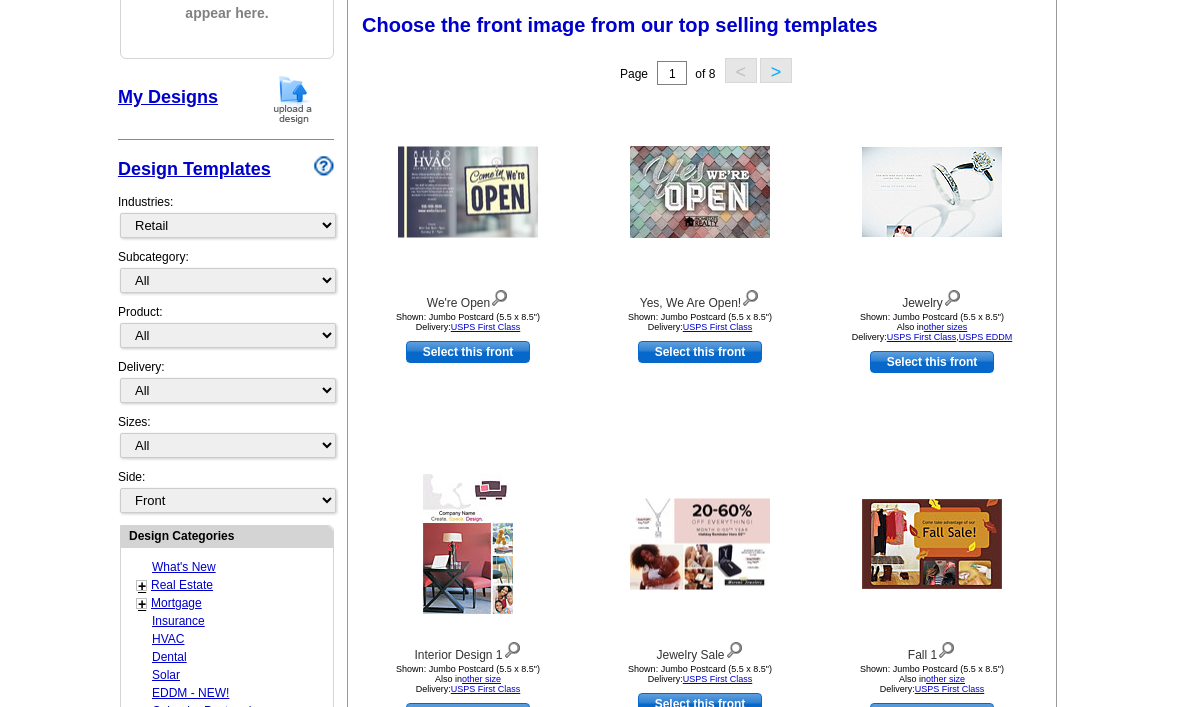 click on ">" at bounding box center (776, 70) 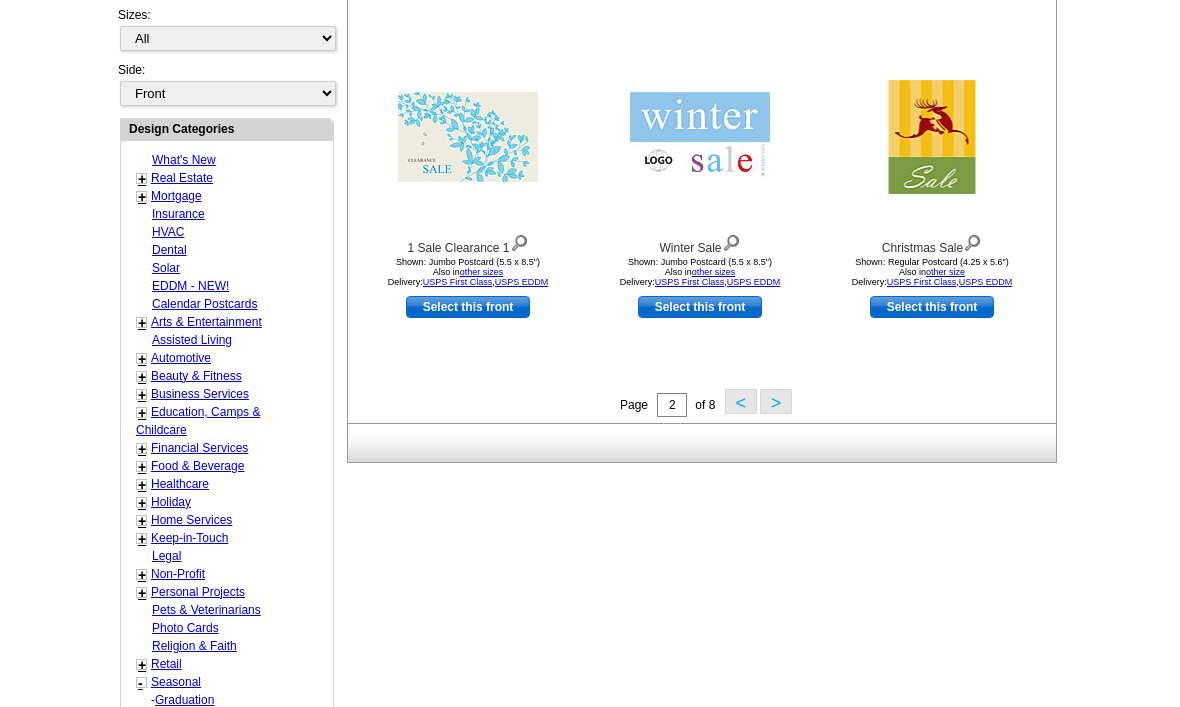 scroll, scrollTop: 733, scrollLeft: 0, axis: vertical 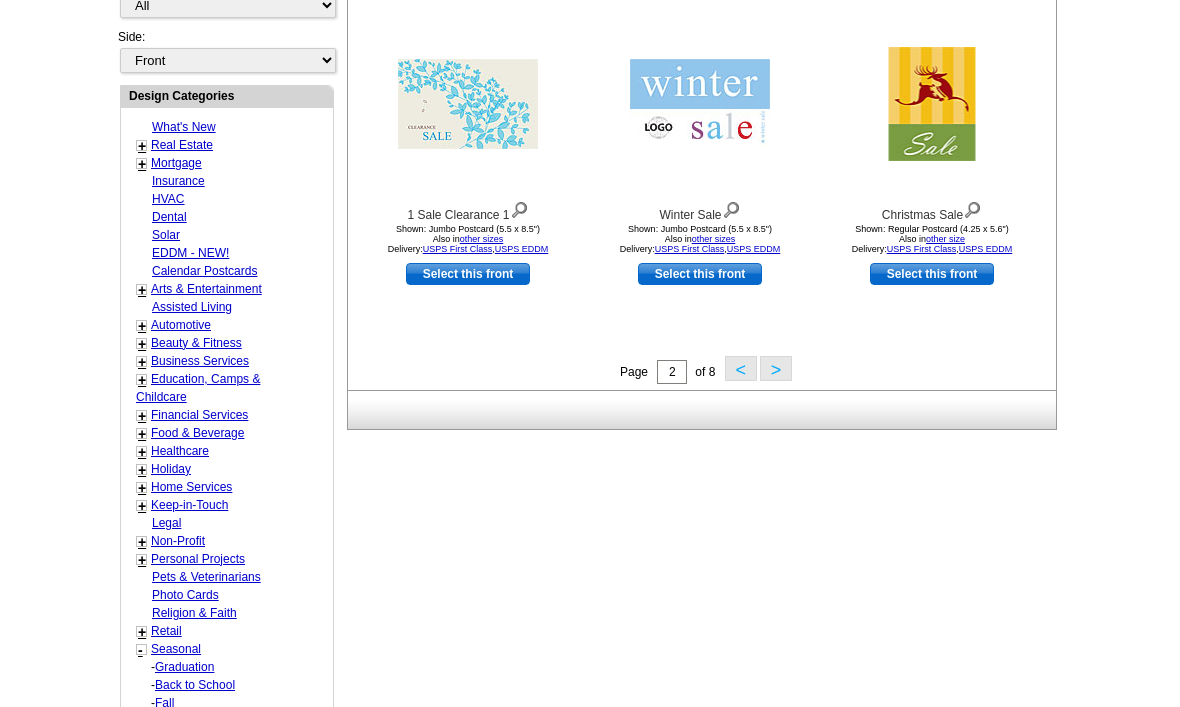 click on "Seasonal" at bounding box center (176, 649) 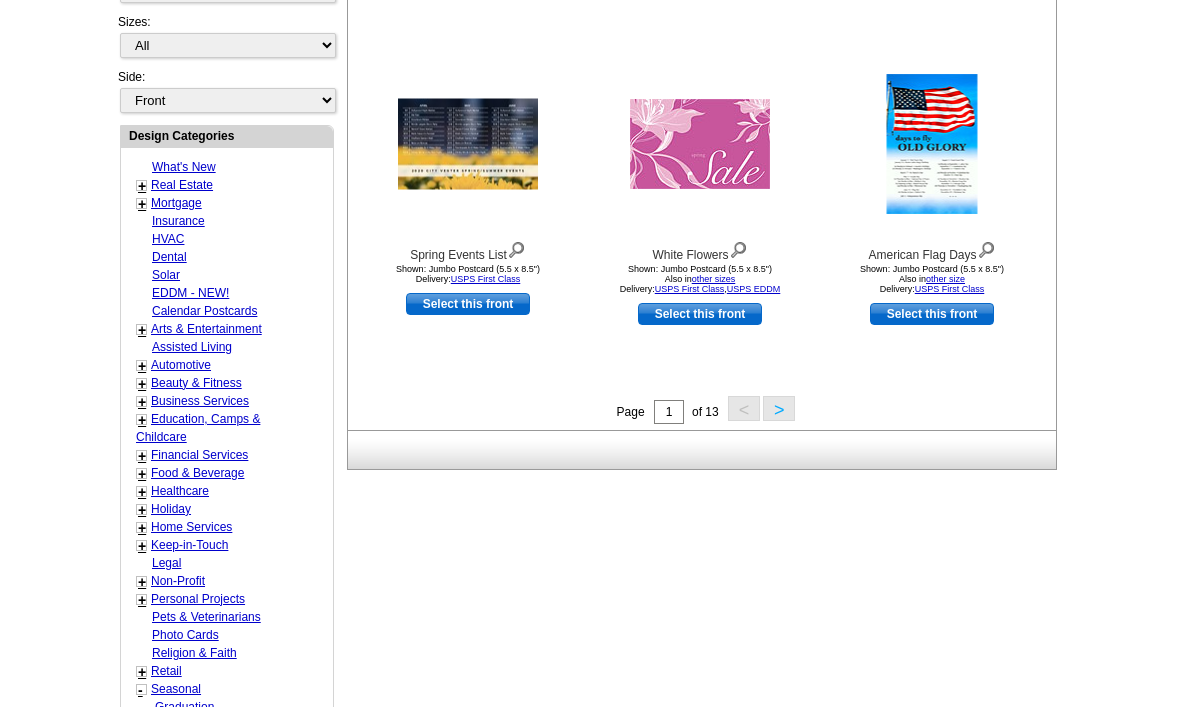 scroll, scrollTop: 713, scrollLeft: 0, axis: vertical 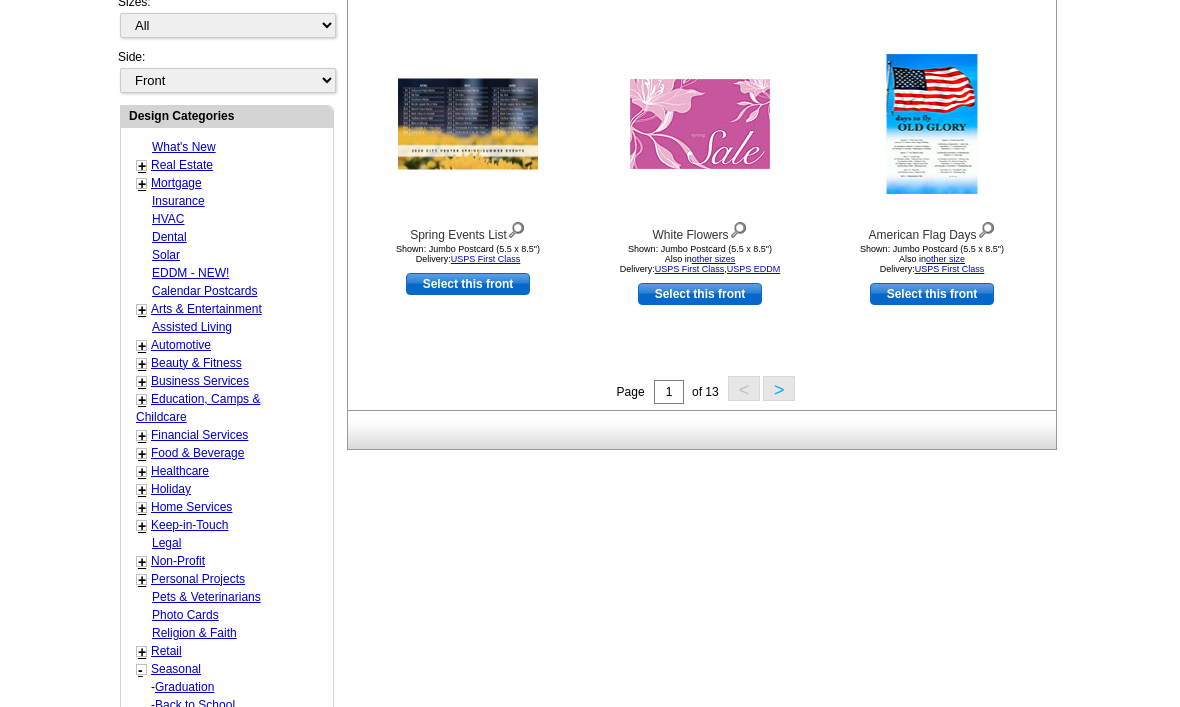 click on "What's New + Real Estate   - Farming   - Just Listed   - Just Sold   - Open House   - Market Report RE/MAX® +  - Commercial  - Luxury   - Referrals Keller Williams® +  - Social Networking  - 12 Direct Campaign  - 8x8 Campaign  - 33 Touch Ideas  - Home Listings   - Berkshire Hathaway Home Services   - Century 21   - Commercial Real Estate   - QR Code Cards   - 1st Time Home Buyer   - Distressed Homeowners   - Social Networking + Mortgage   - Distressed Homeowners   - Lending   - Refinance   - Seminars     Insurance     HVAC     Dental     Solar     EDDM - NEW!     Calendar Postcards + Arts & Entertainment   - Tattoo Artistry   - Photography   - Galleries/Art Shows   - Dance   - Music     Assisted Living + Automotive   - Detailing & Washing   - Sales & Coupons   - Service + Beauty & Fitness   - Cosmetics   - Dance   - Gyms & Fitness   - Salons   - Health Spas   - Sales & Coupons   - Tanning   - Yoga + Business Services   - Advertising   - Conference   - Computer Services   - Consulting   -   -   -" at bounding box center (227, 543) 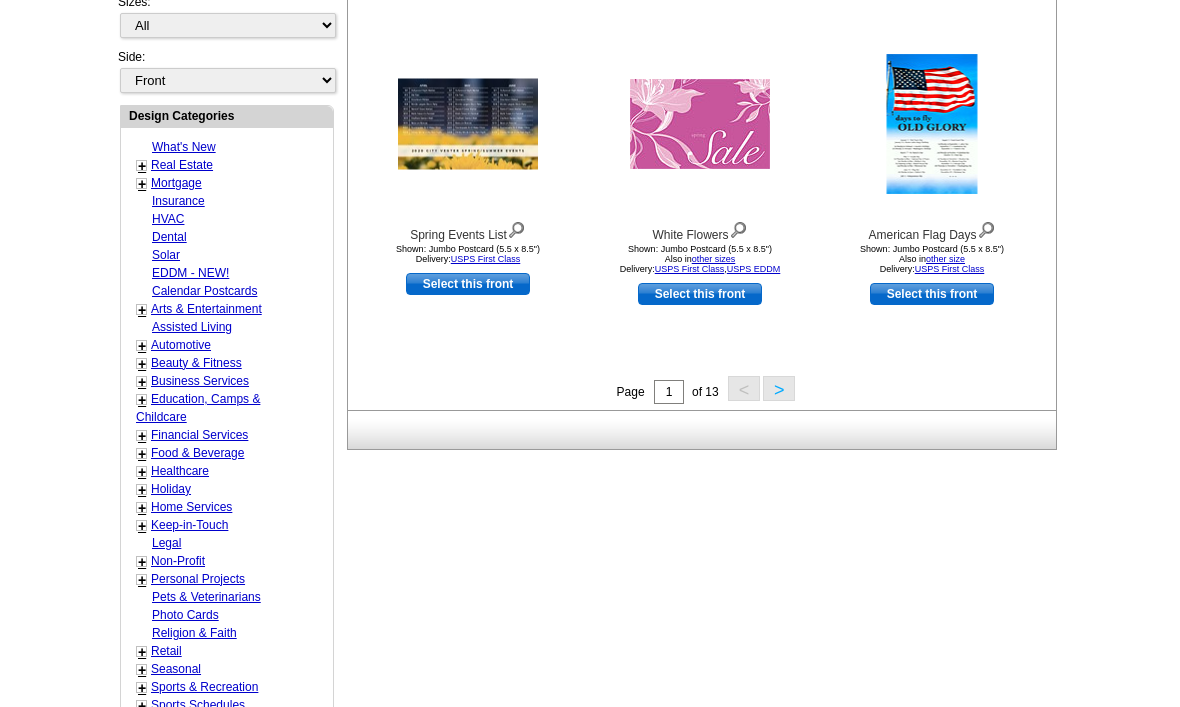 click on "Religion & Faith" at bounding box center (194, 633) 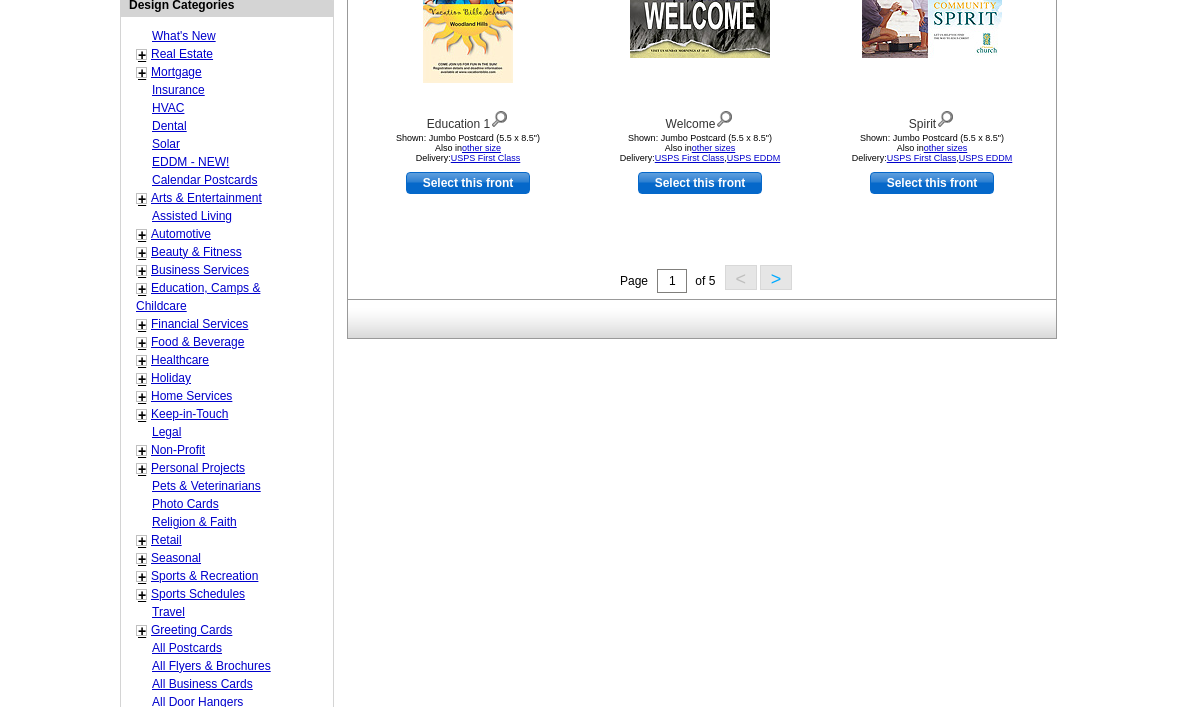 scroll, scrollTop: 826, scrollLeft: 0, axis: vertical 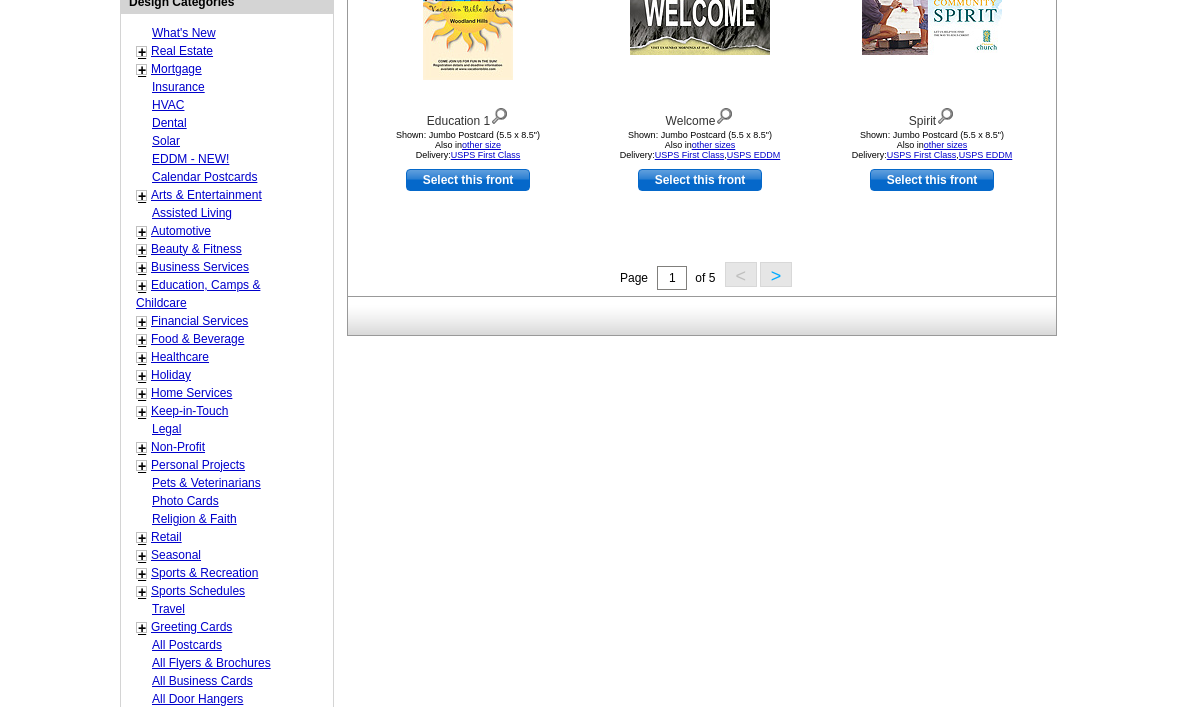 click on "Seasonal" at bounding box center [176, 556] 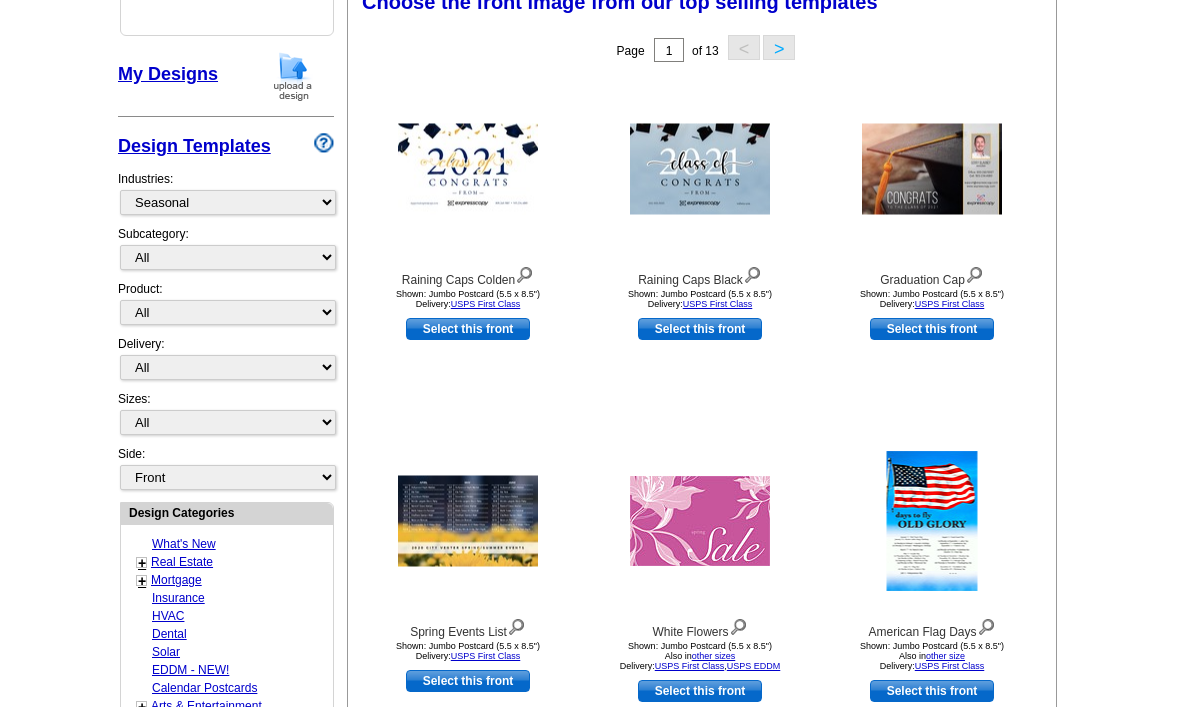 scroll, scrollTop: 293, scrollLeft: 0, axis: vertical 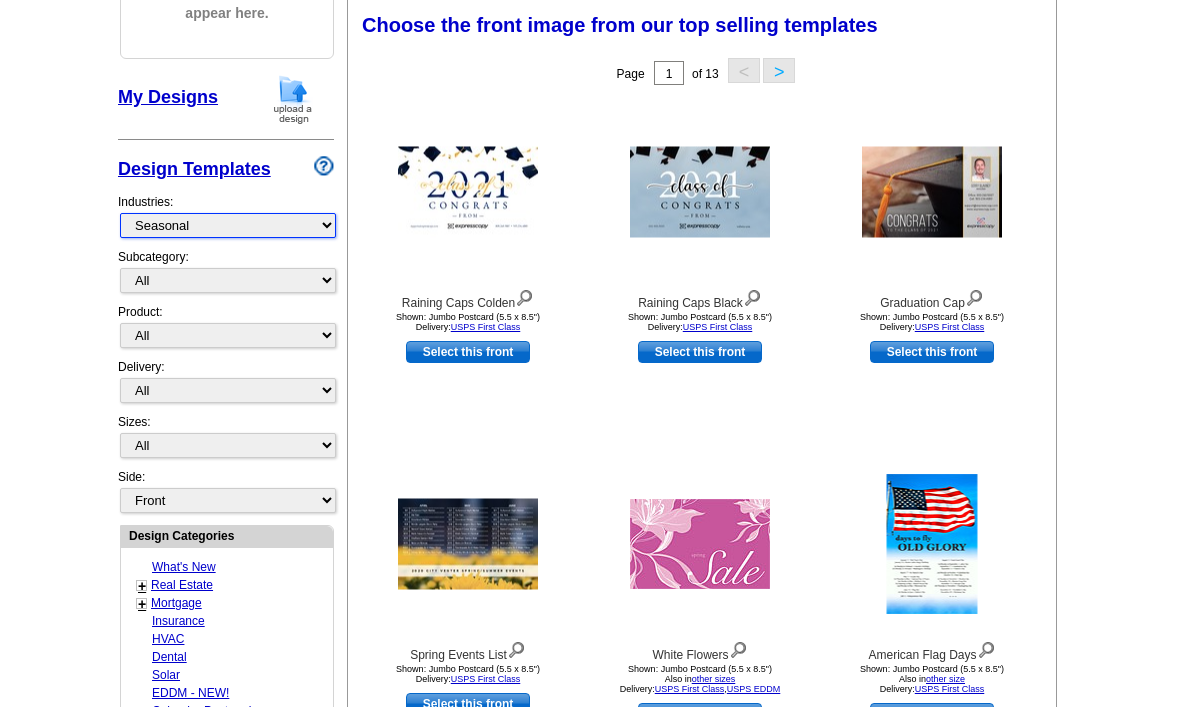 click on "What's New Real Estate Mortgage Insurance HVAC Dental Solar EDDM - NEW! Calendar Postcards Arts & Entertainment Assisted Living Automotive Beauty & Fitness Business Services Education, Camps & Childcare Financial Services Food & Beverage Healthcare Holiday Home Services Keep-in-Touch Legal Non-Profit Personal Projects Pets & Veterinarians Photo Cards Religion & Faith Retail Seasonal Sports & Recreation Sports Schedules Travel Greeting Cards All Postcards All Flyers & Brochures All Business Cards All Door Hangers All Greeting Cards" at bounding box center [228, 225] 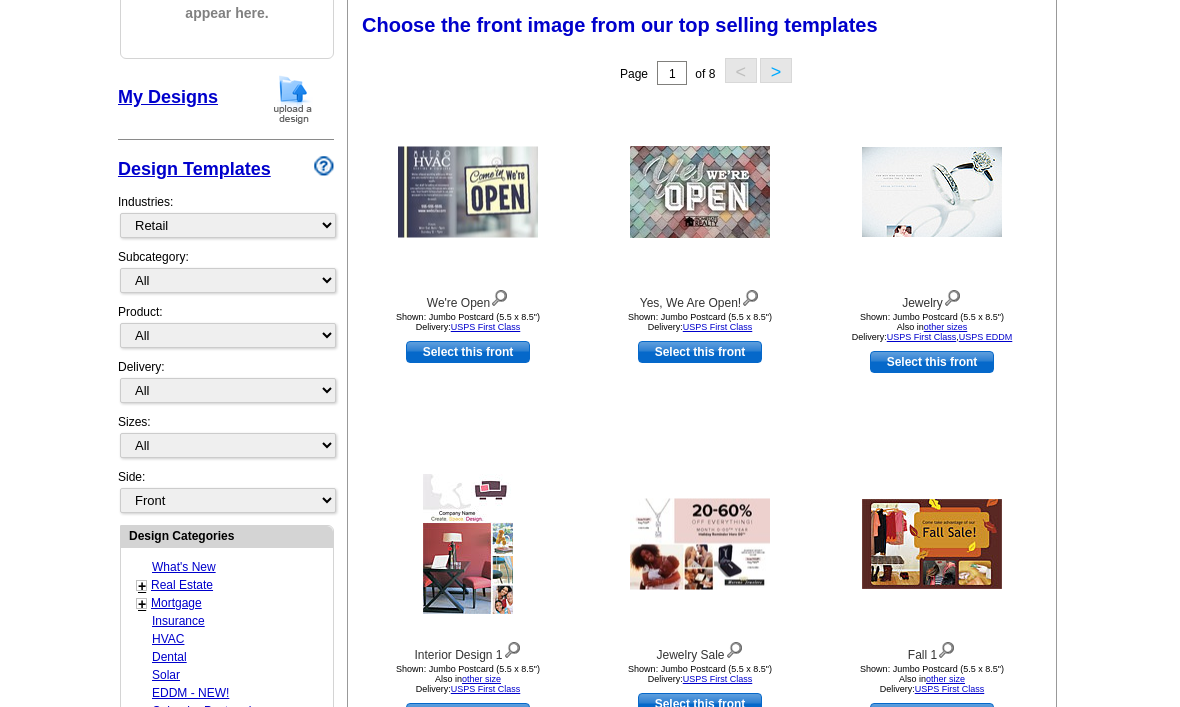 click on ">" at bounding box center [776, 70] 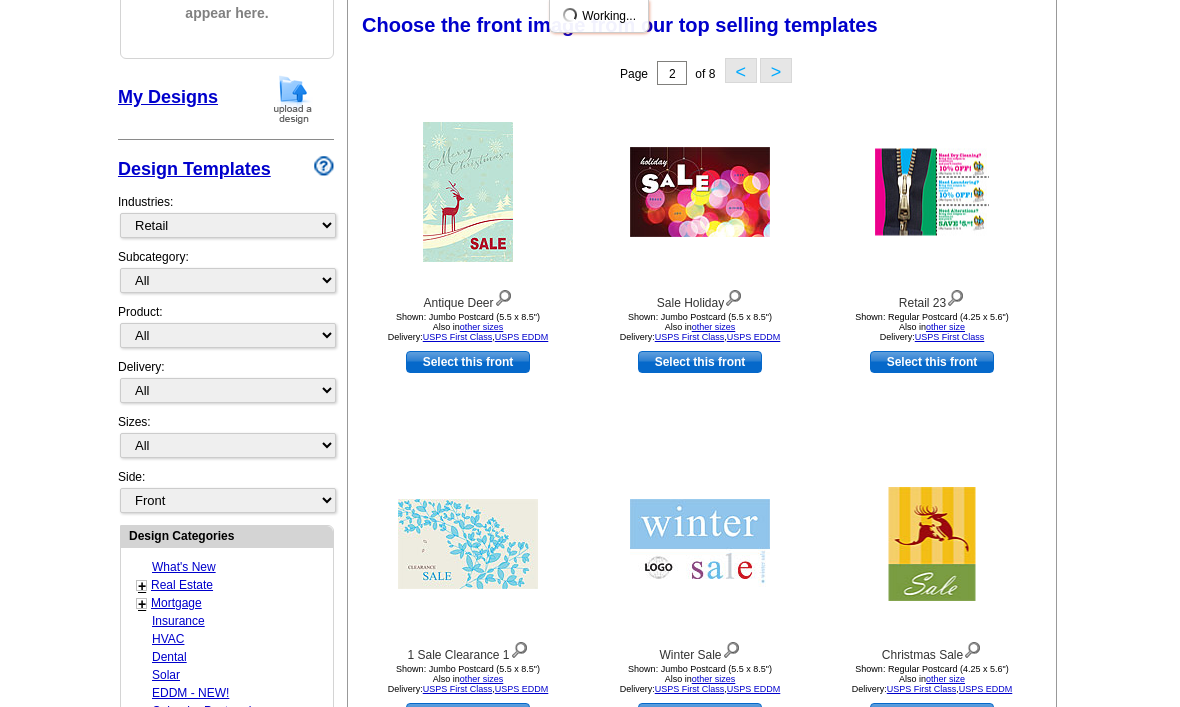 click on ">" at bounding box center (776, 70) 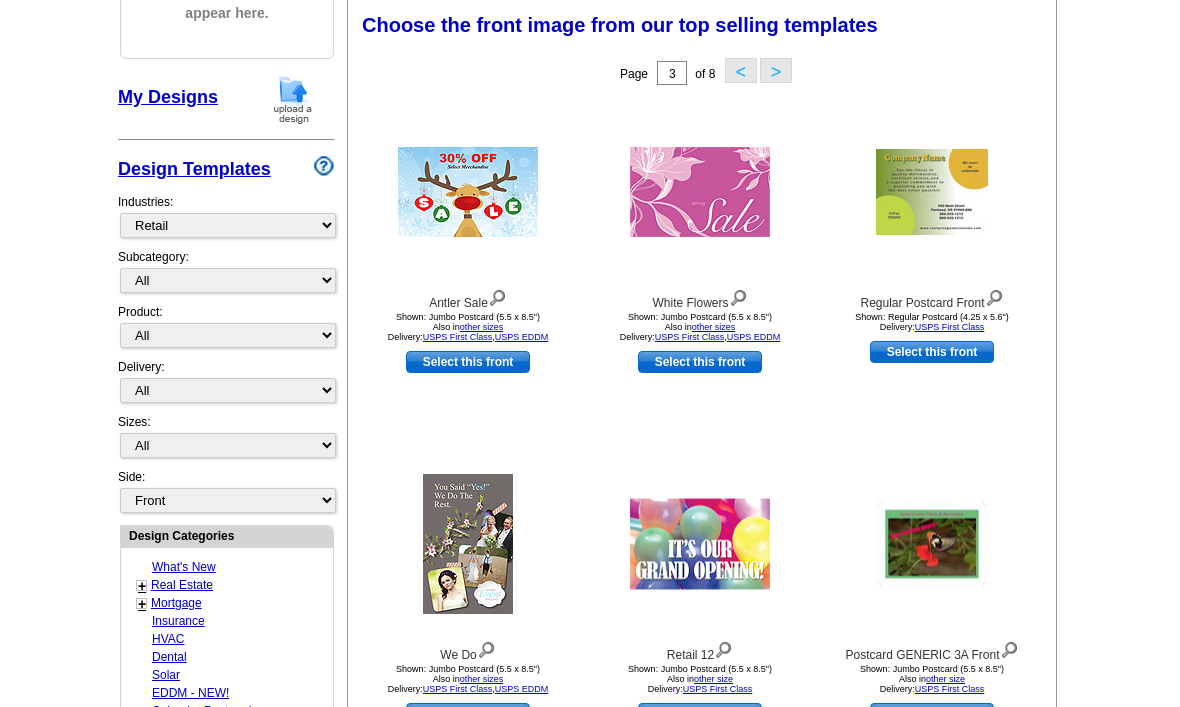 click on "<" at bounding box center (741, 70) 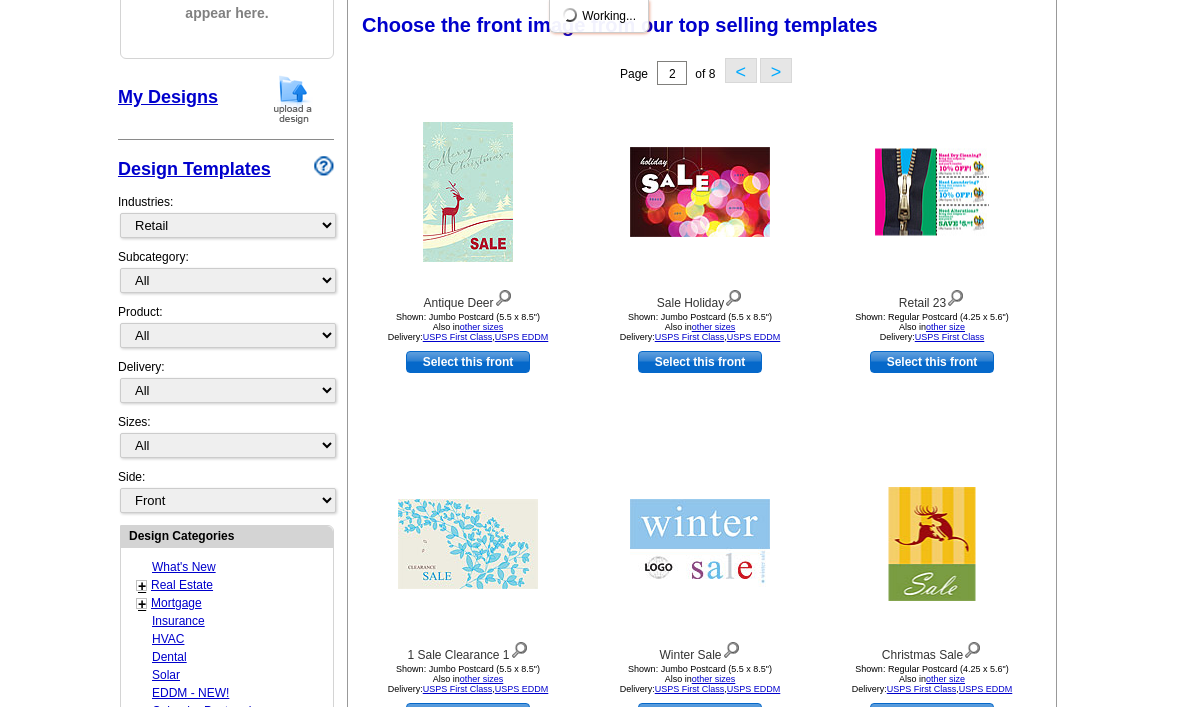 click on "<" at bounding box center (741, 70) 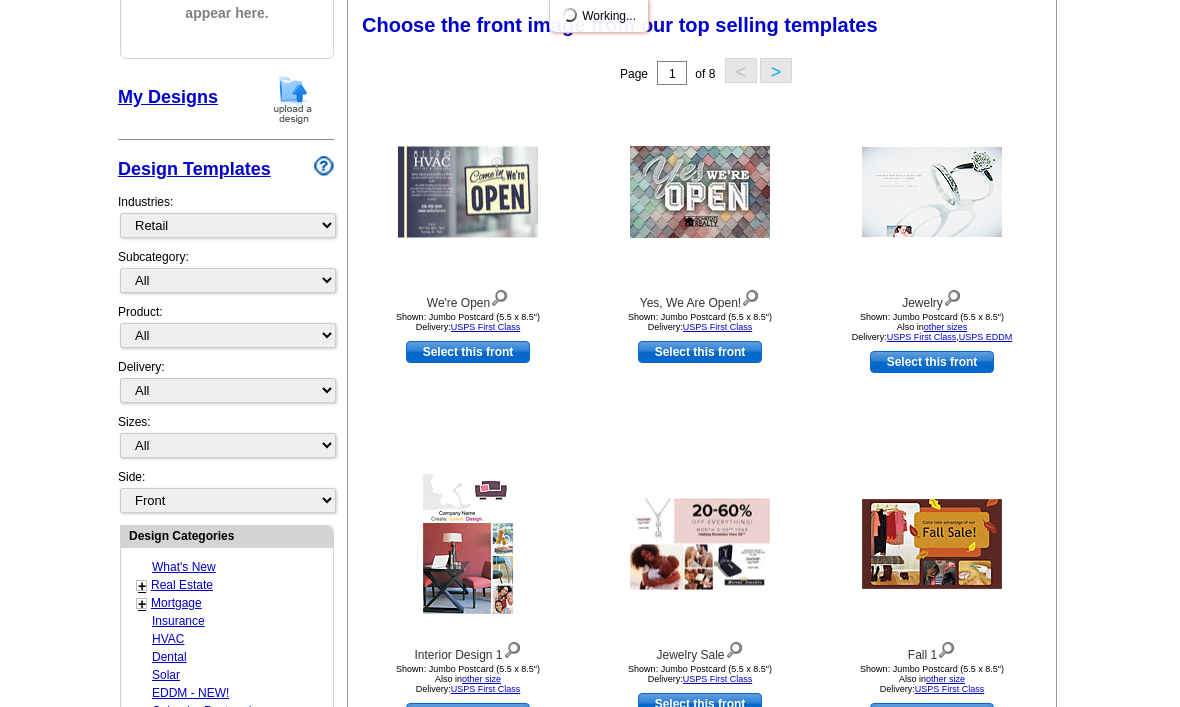 click on ">" at bounding box center (776, 70) 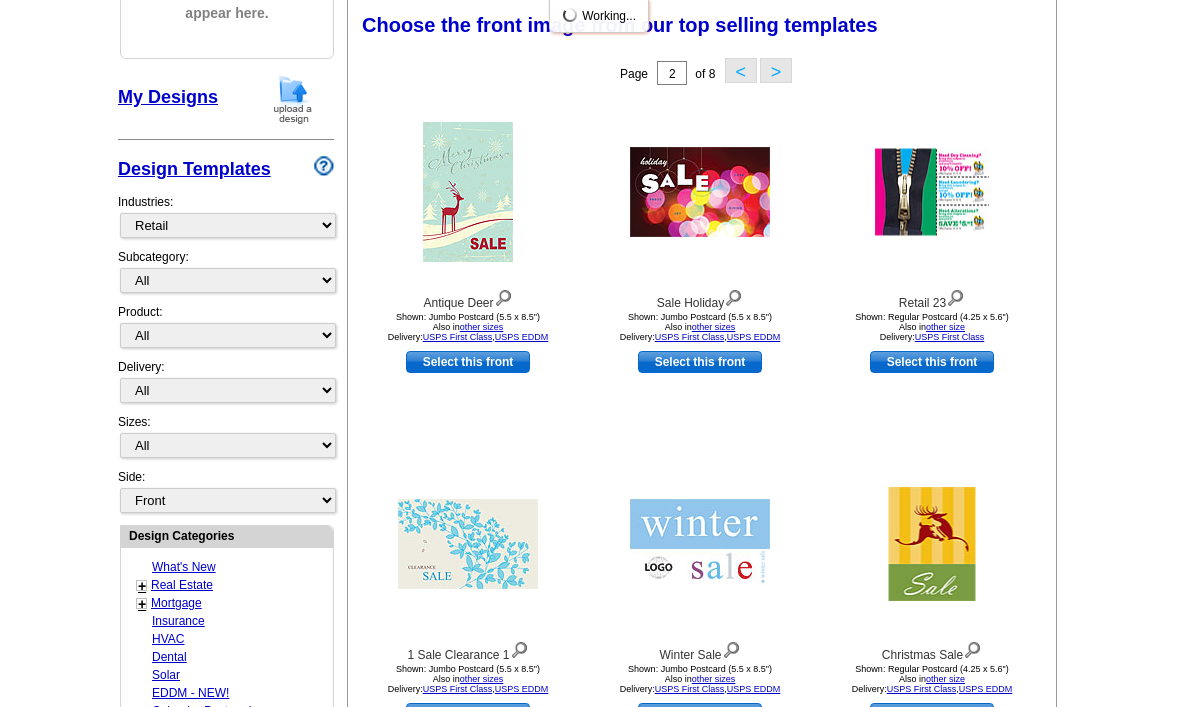 click on ">" at bounding box center (776, 70) 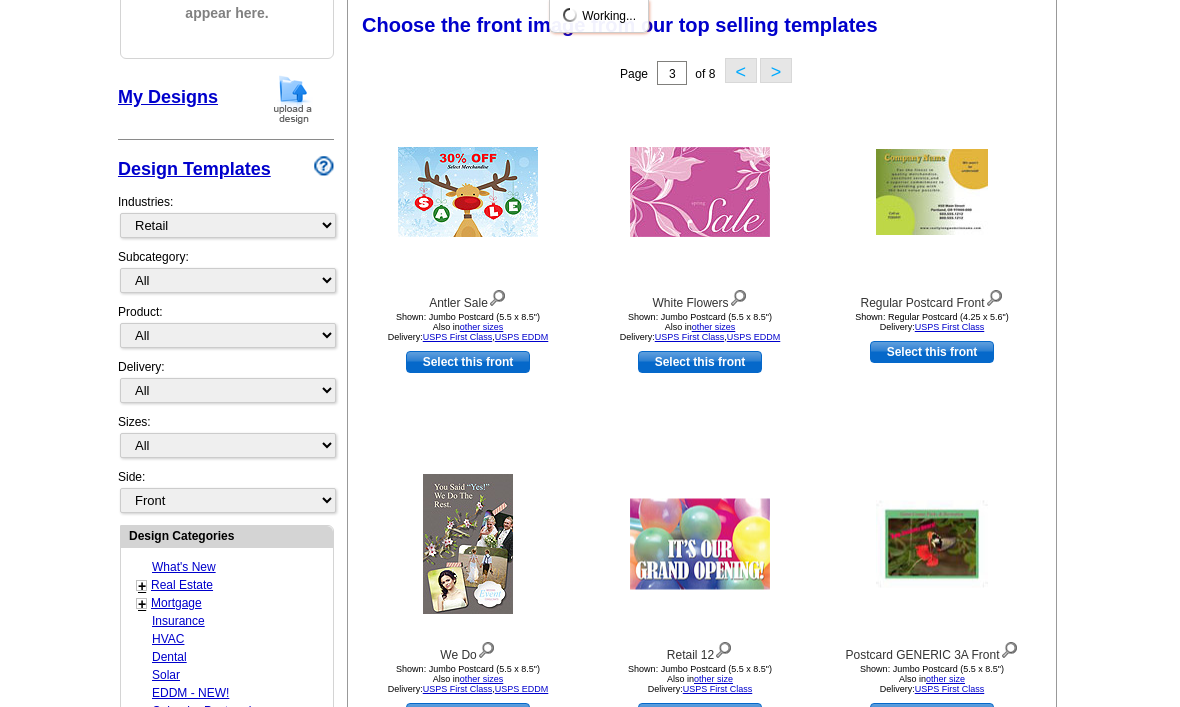 click on ">" at bounding box center [776, 70] 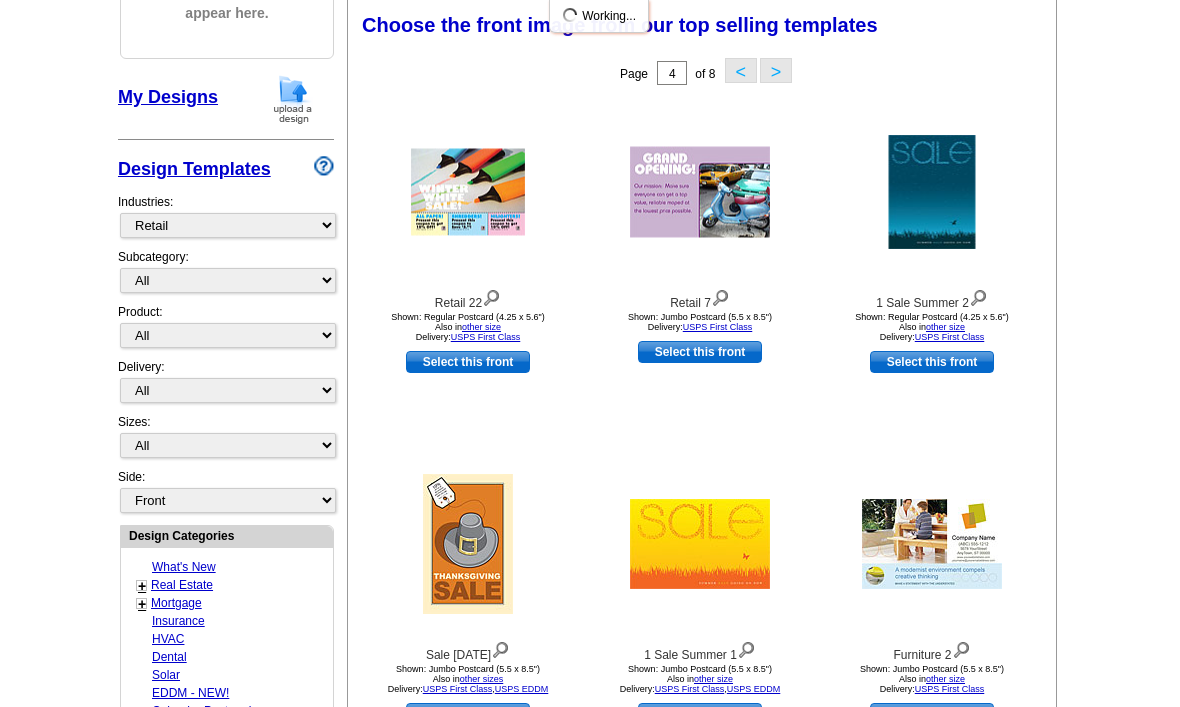 click on ">" at bounding box center (776, 70) 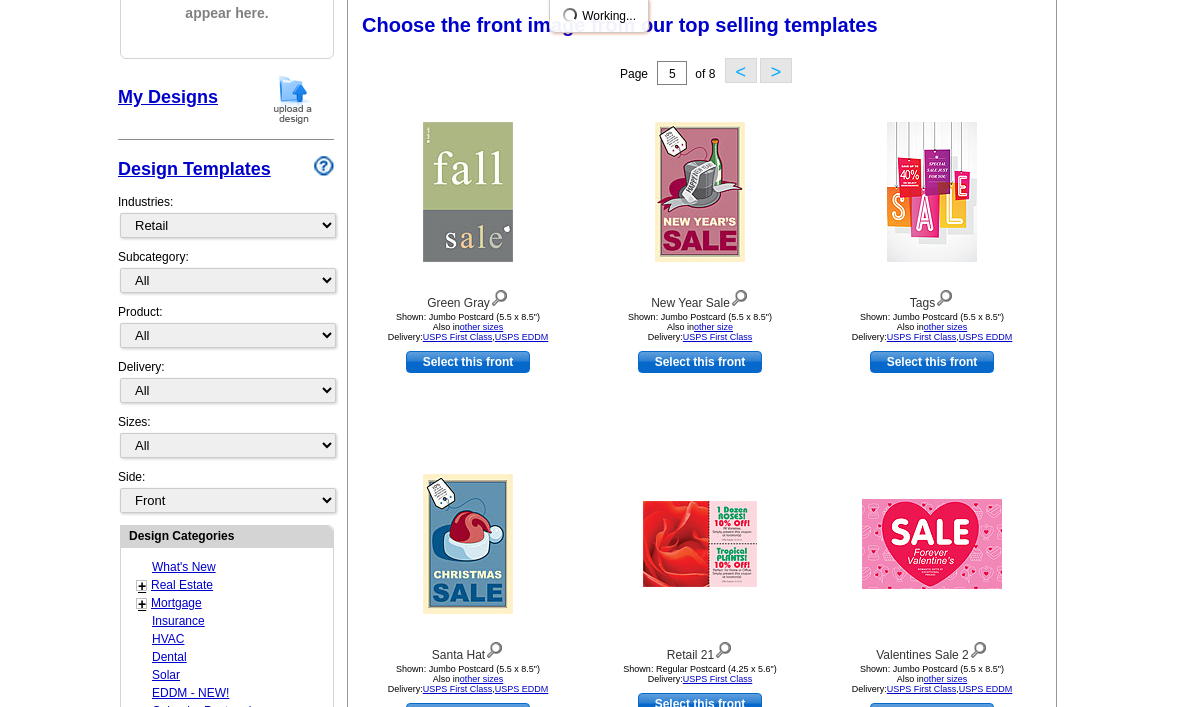 click on ">" at bounding box center [776, 70] 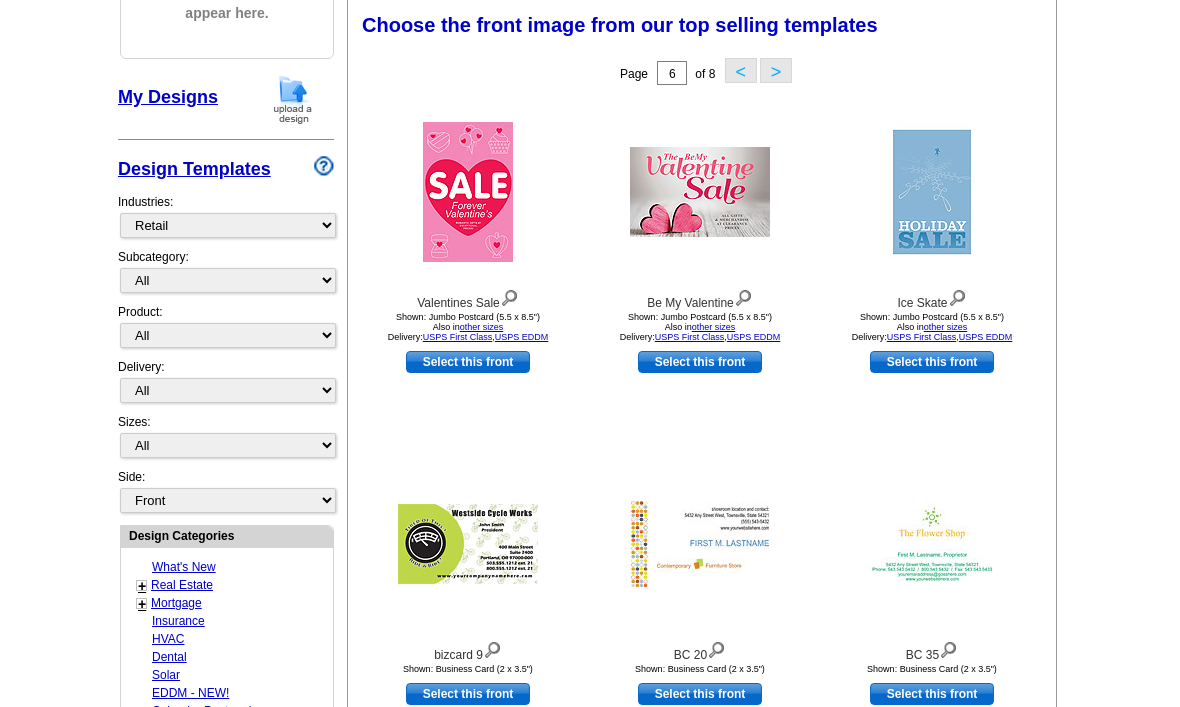 click on "<" at bounding box center (741, 70) 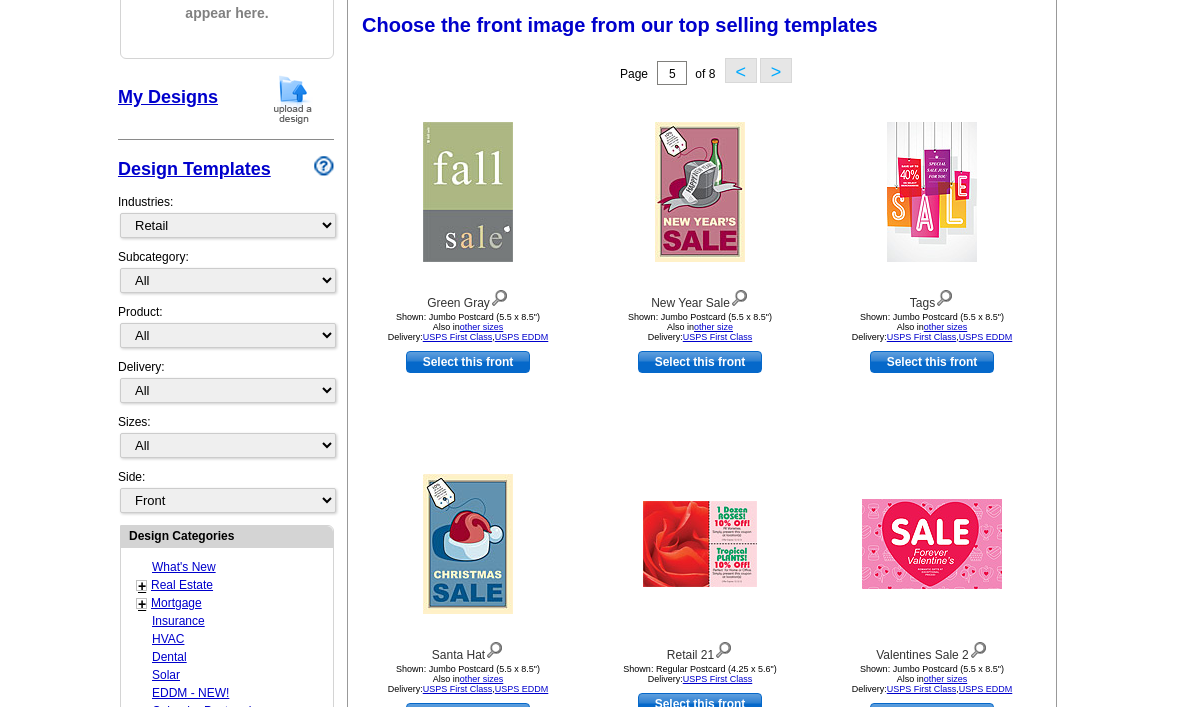 click on "of 8" at bounding box center [705, 74] 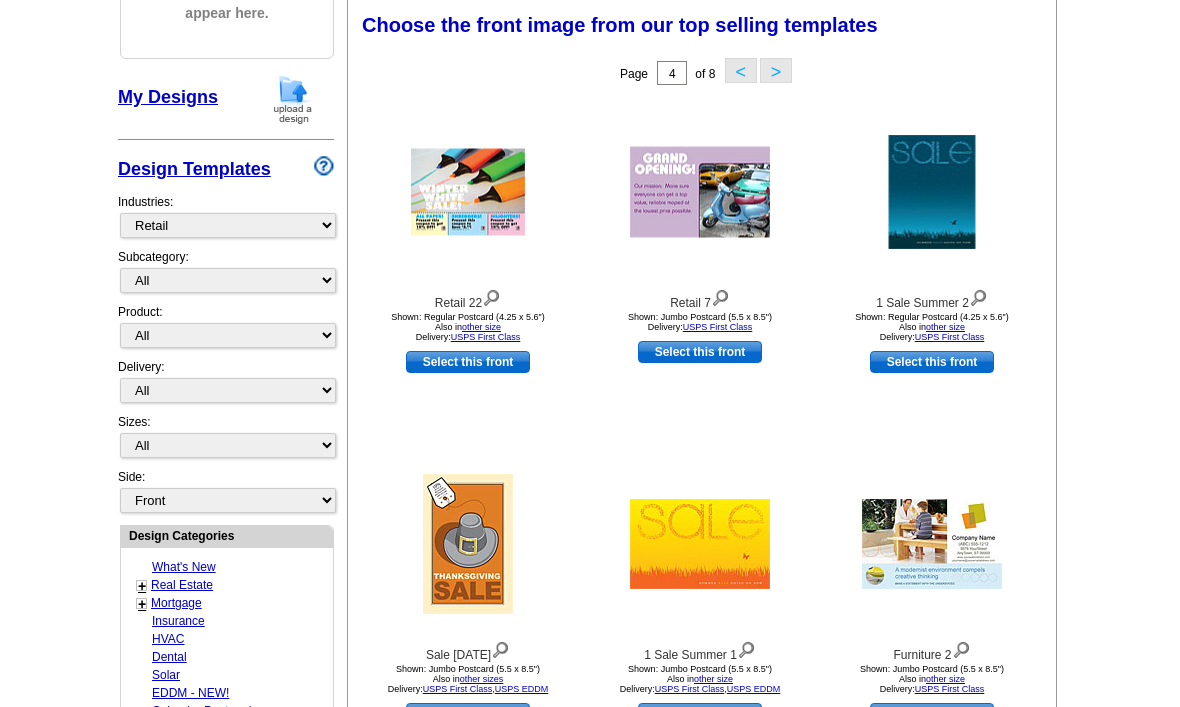 click on "<" at bounding box center (741, 70) 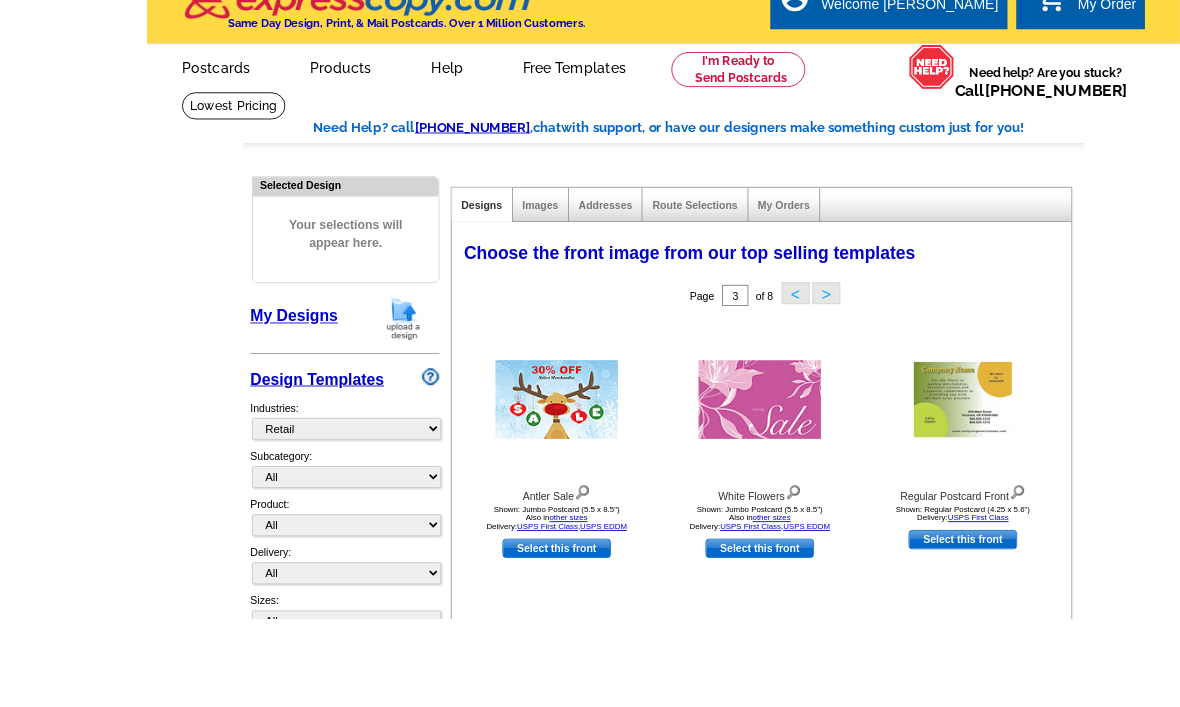 scroll, scrollTop: 136, scrollLeft: 0, axis: vertical 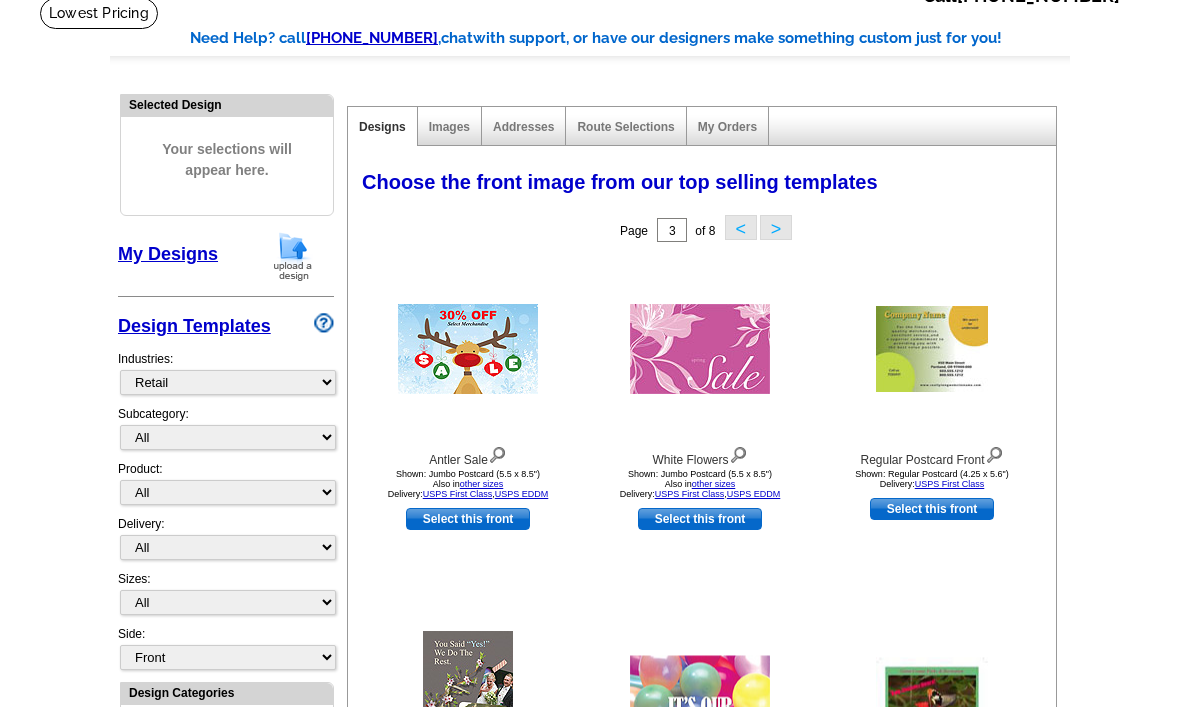 click on "<" at bounding box center [741, 227] 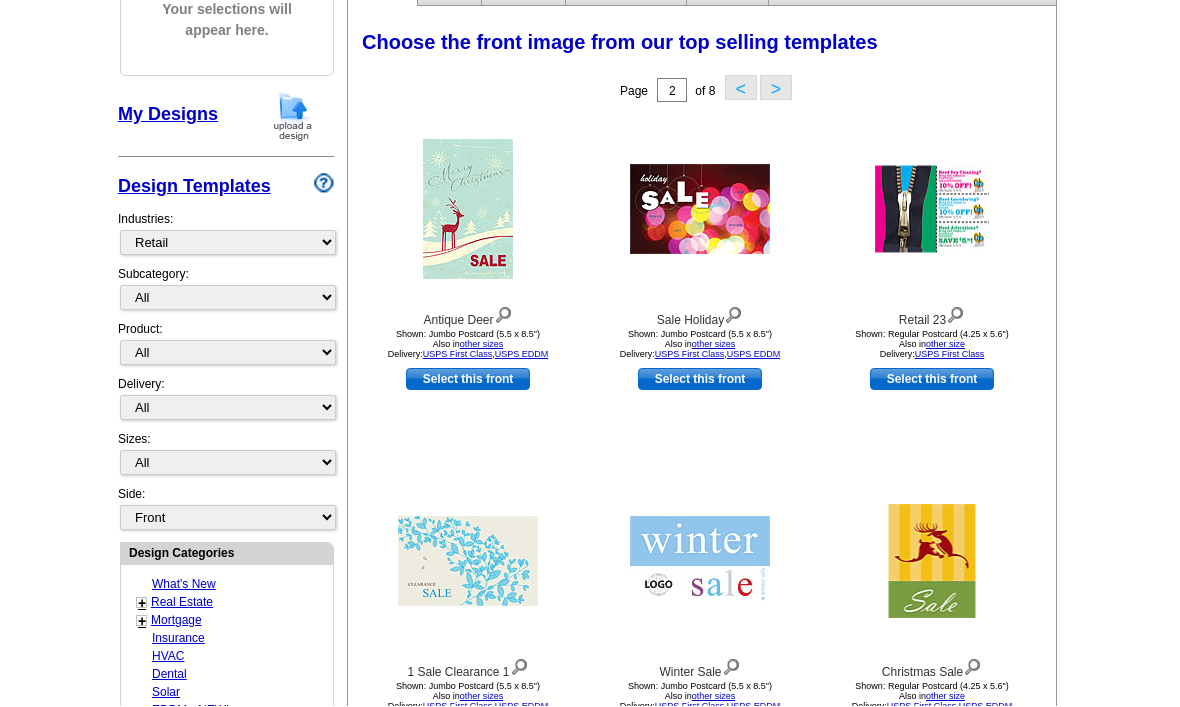 click on "<" at bounding box center (741, 88) 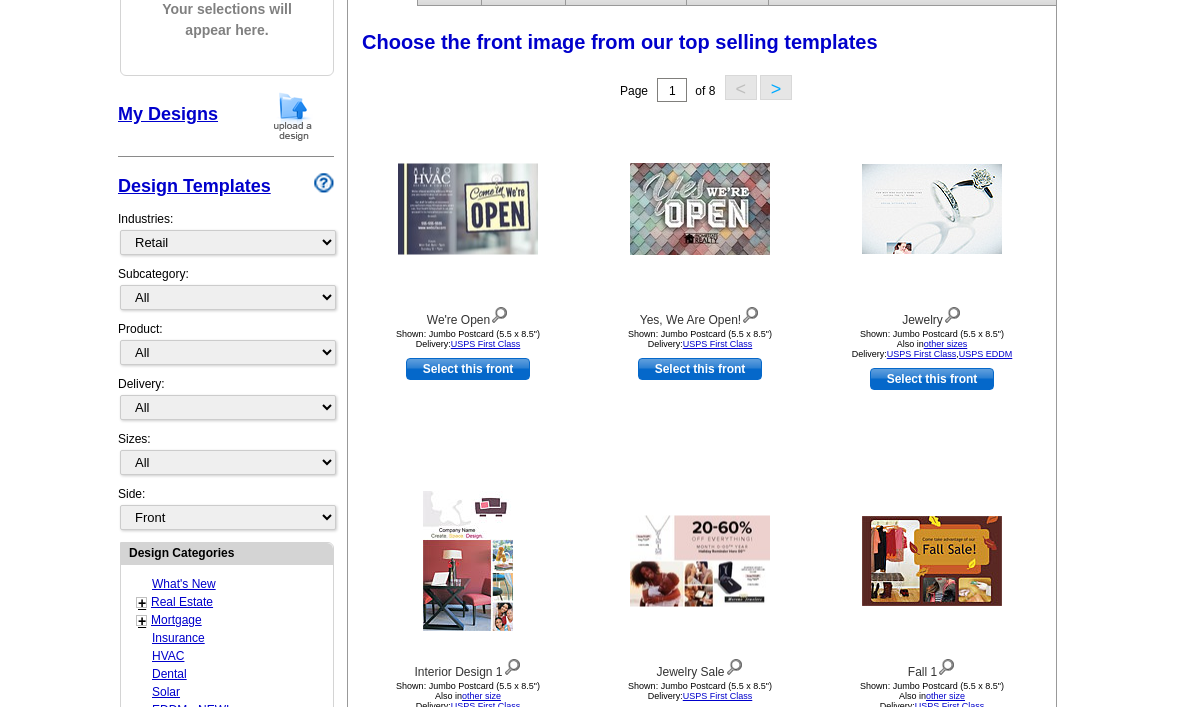 click on "Select this front" at bounding box center [468, 369] 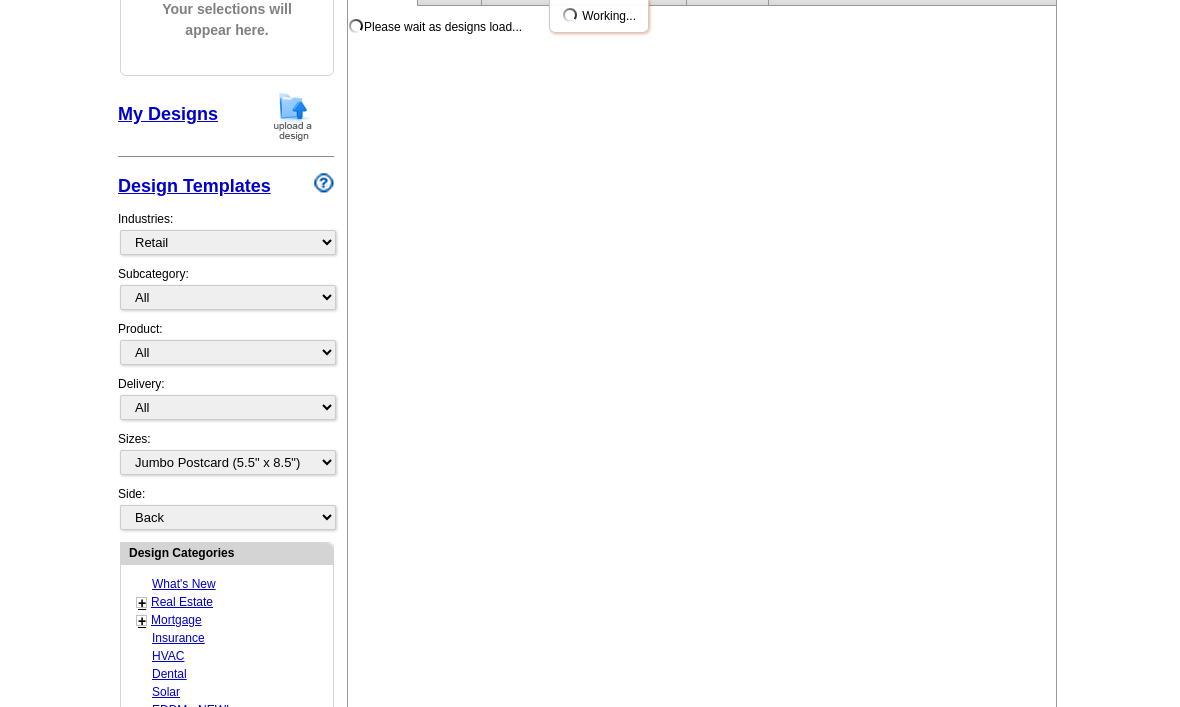 scroll, scrollTop: 0, scrollLeft: 0, axis: both 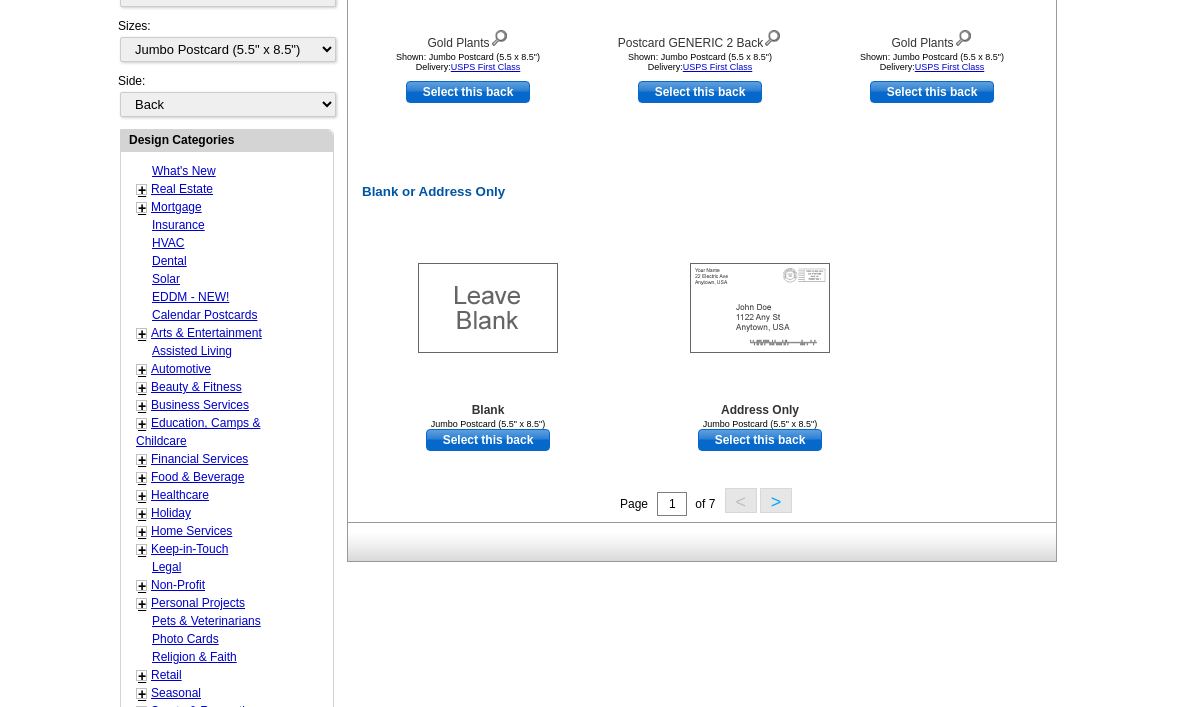 click on "Select this back" at bounding box center [760, 441] 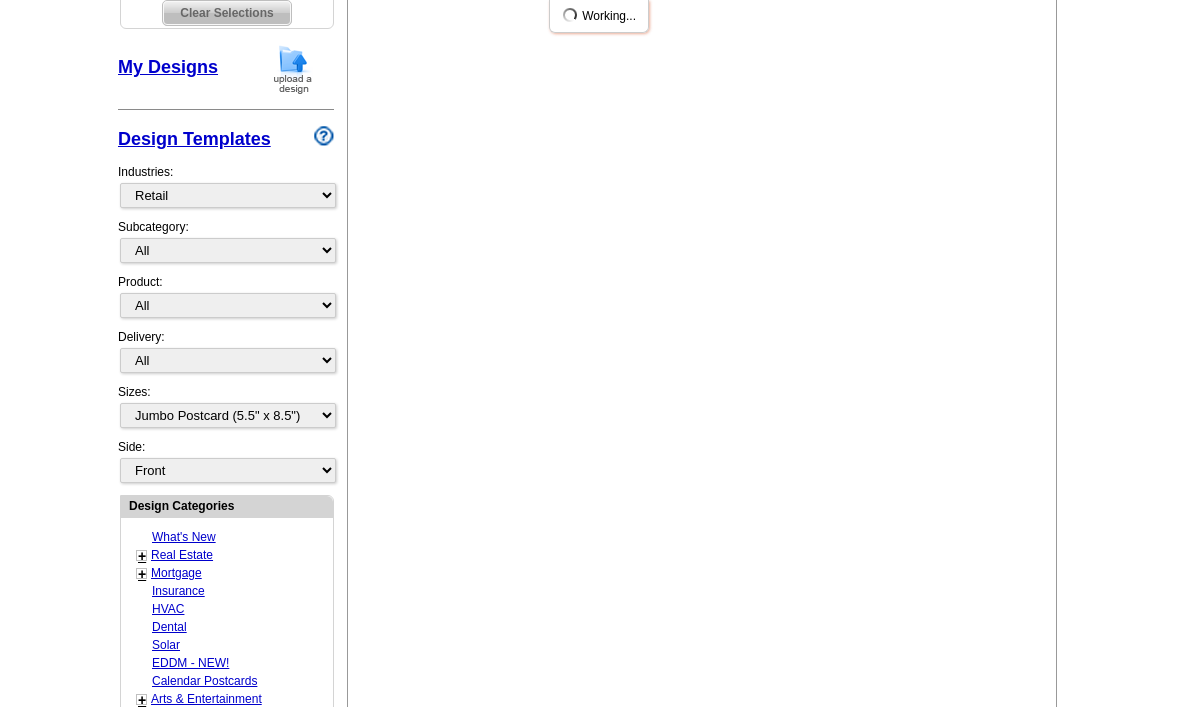 scroll, scrollTop: 463, scrollLeft: 0, axis: vertical 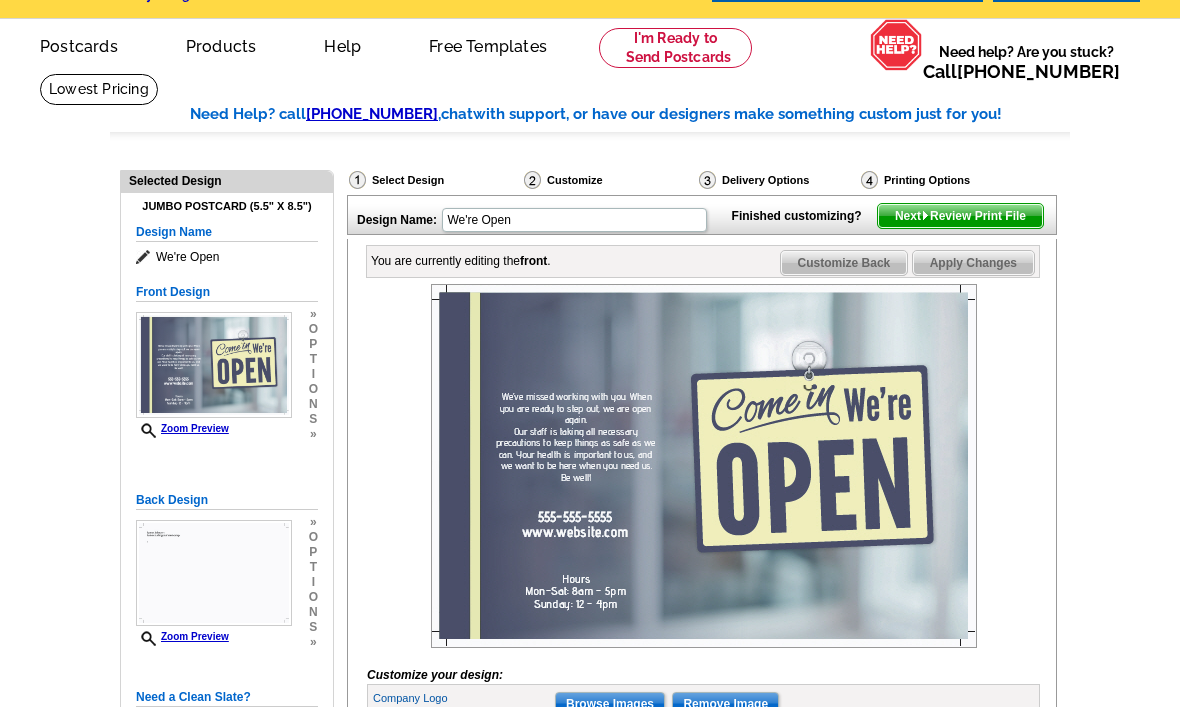 click on "Customize Back" at bounding box center [844, 263] 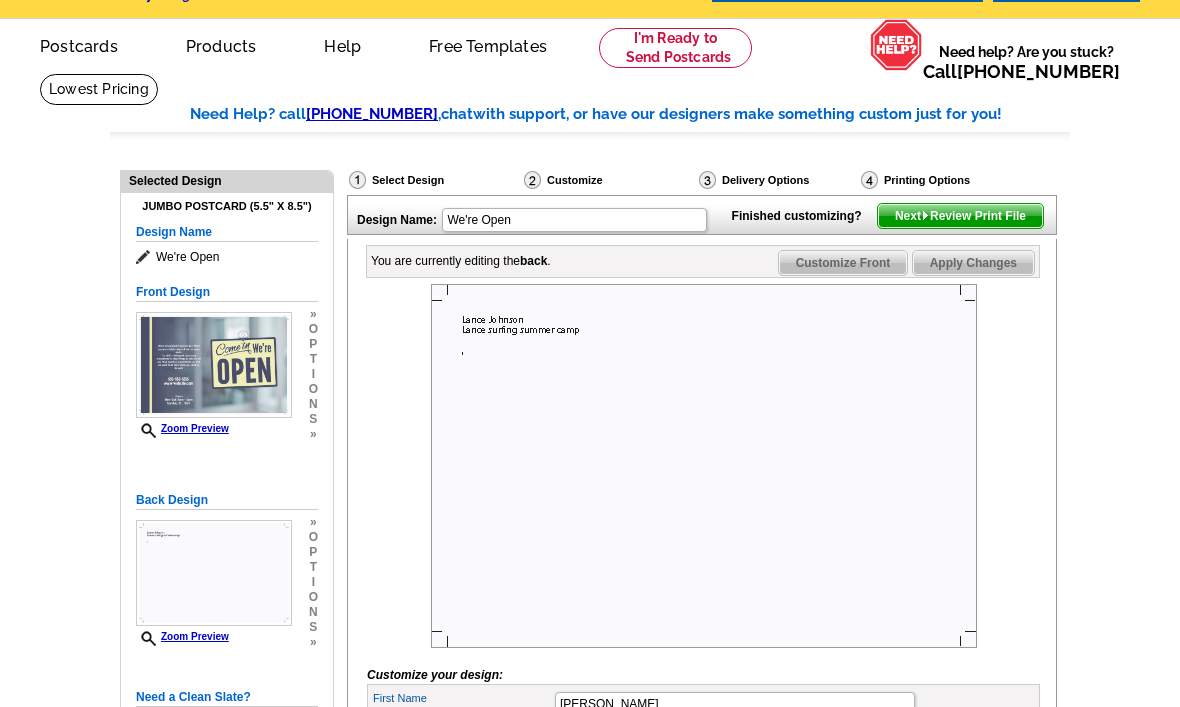click on "Customize Front" at bounding box center (843, 263) 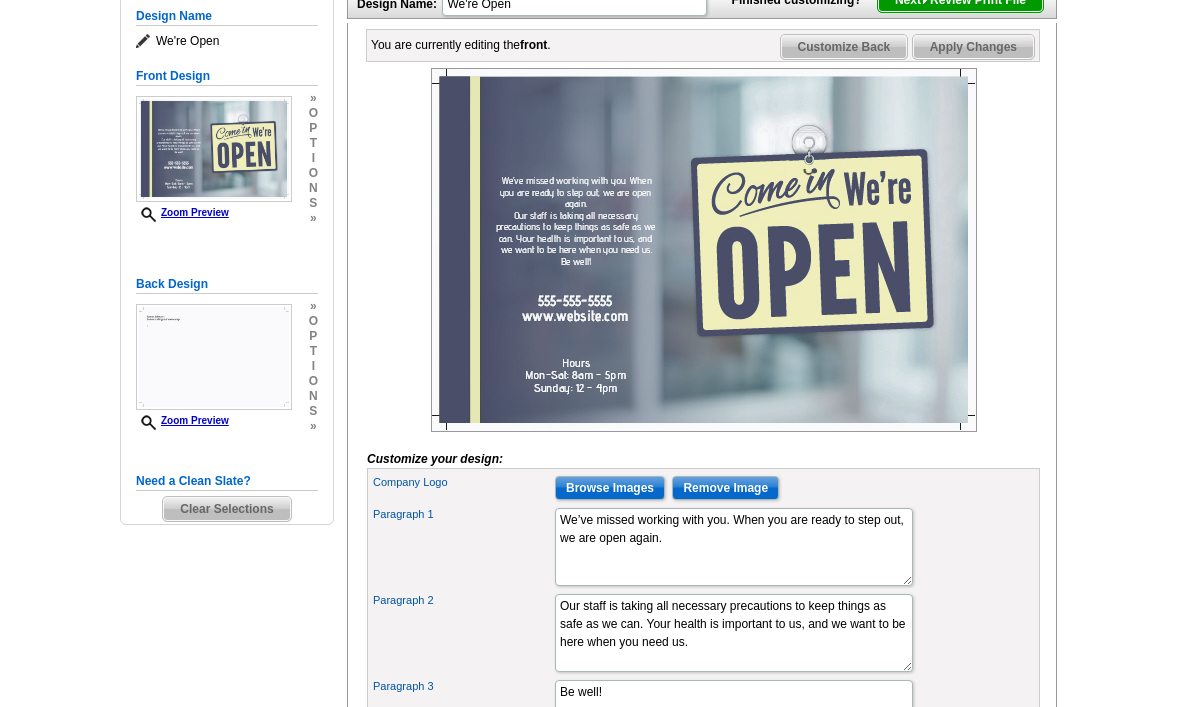 click on "Browse Images" at bounding box center (610, 489) 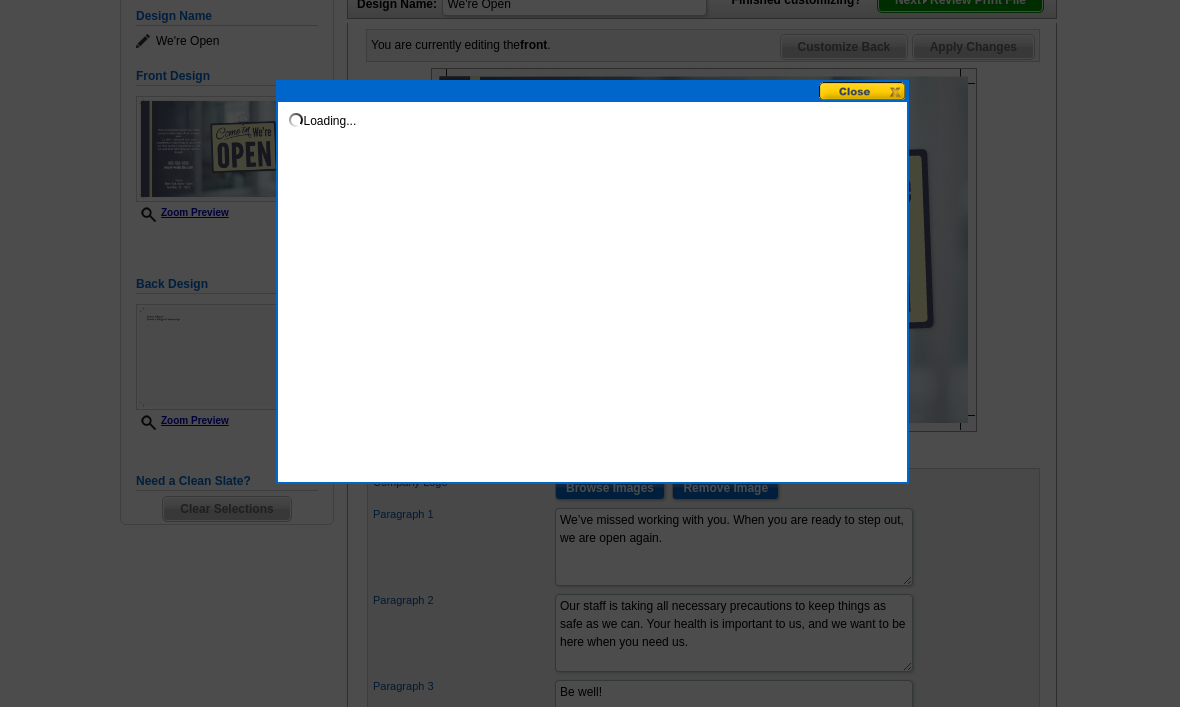 scroll, scrollTop: 276, scrollLeft: 0, axis: vertical 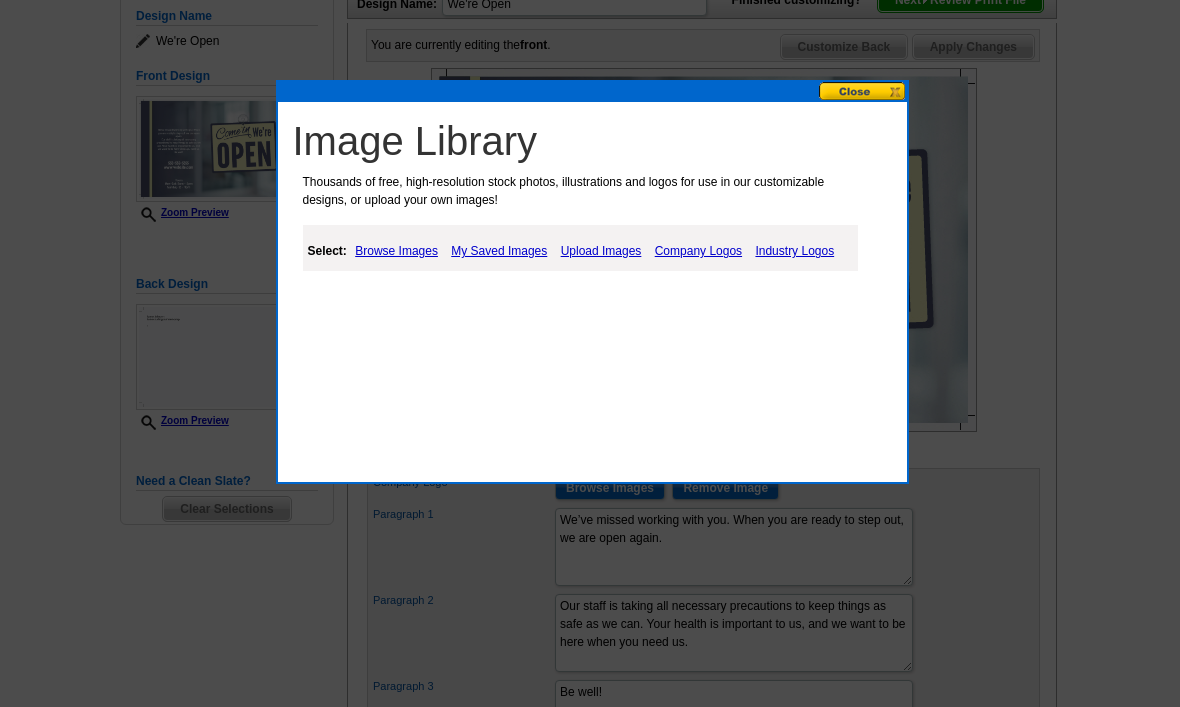 click on "My Saved Images" at bounding box center (499, 251) 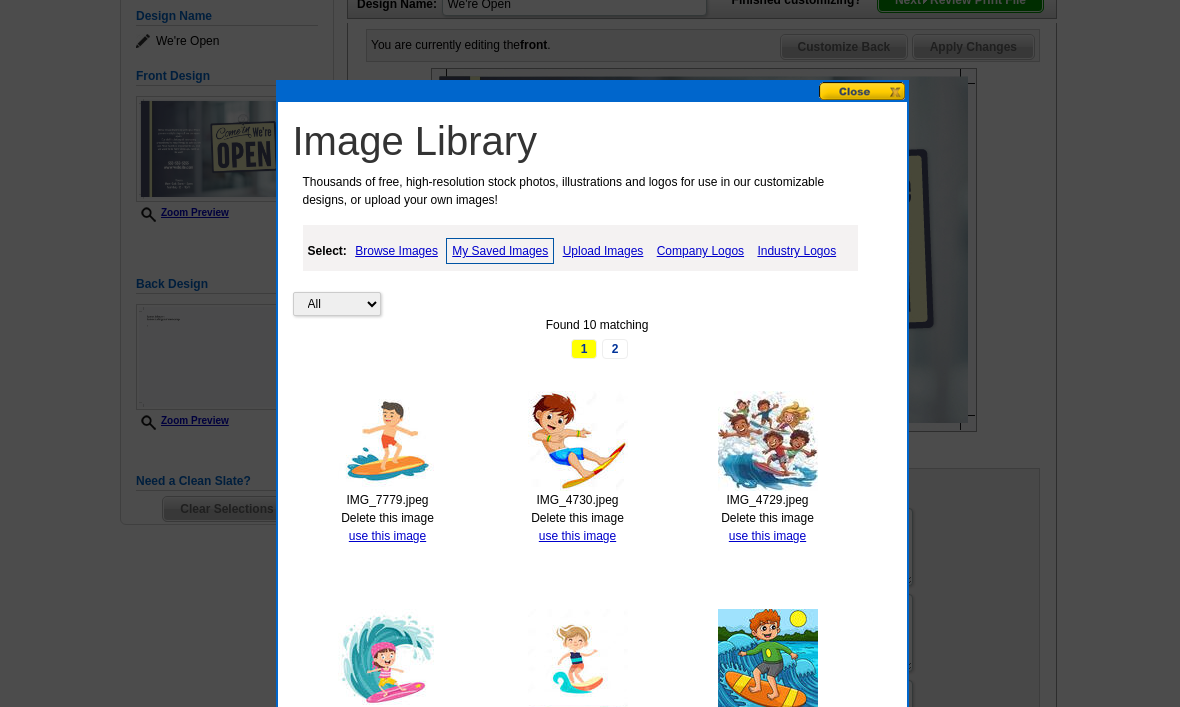 click on "IMG_7779.jpeg" at bounding box center (388, 500) 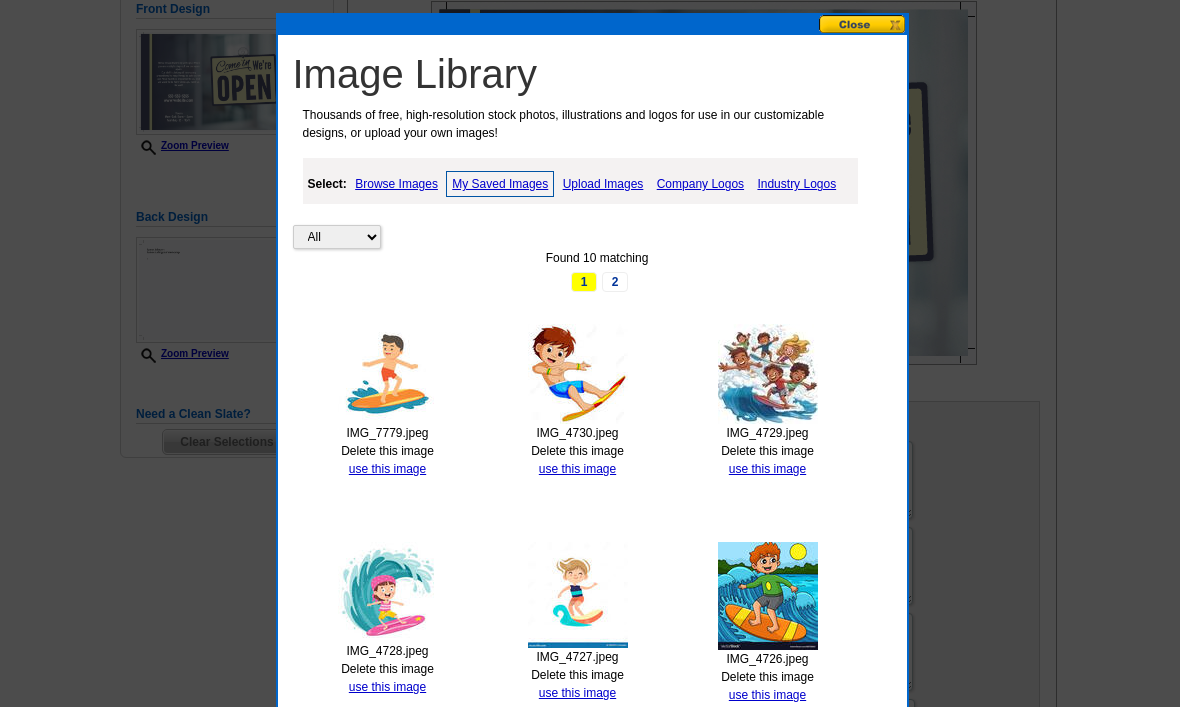 click on "Delete this image" at bounding box center (387, 451) 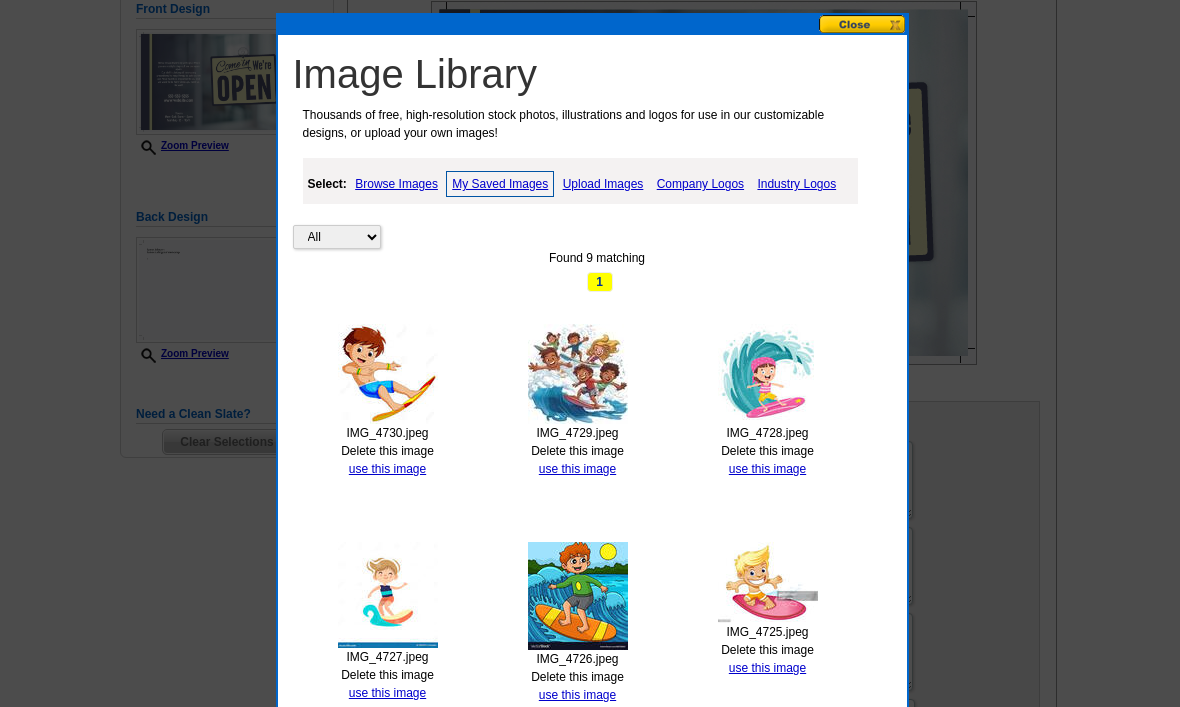 click on "IMG_4730.jpeg" at bounding box center (388, 433) 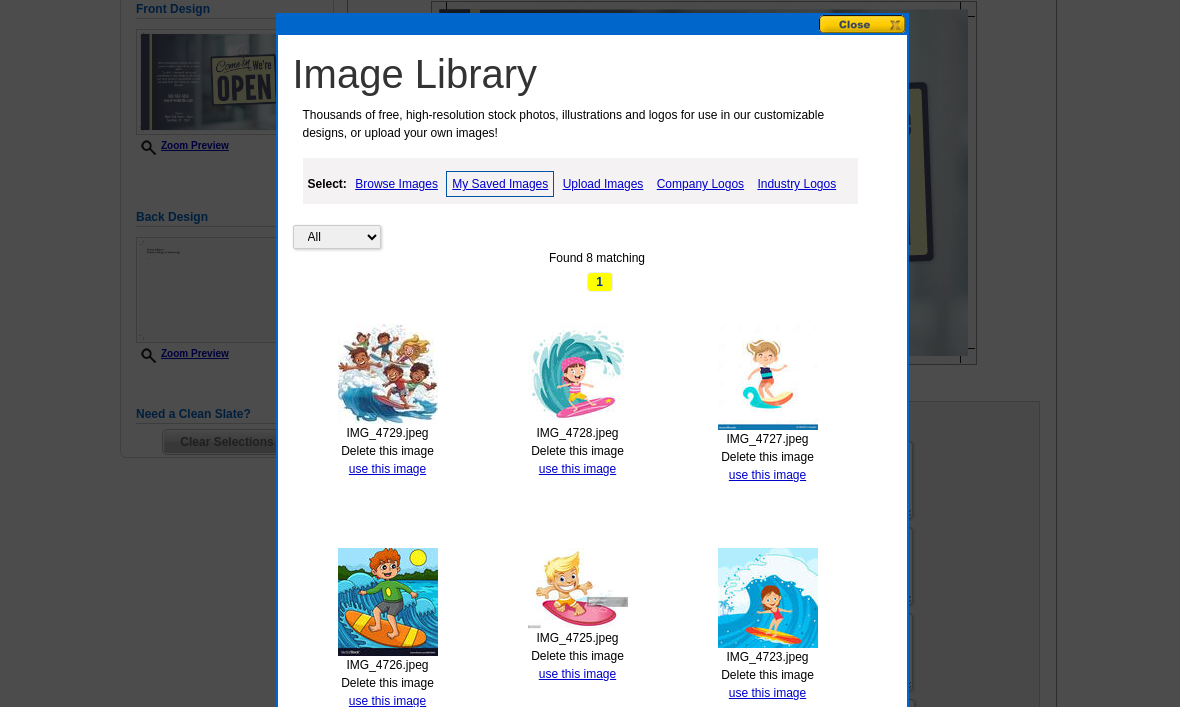 click on "Delete this image" at bounding box center (387, 451) 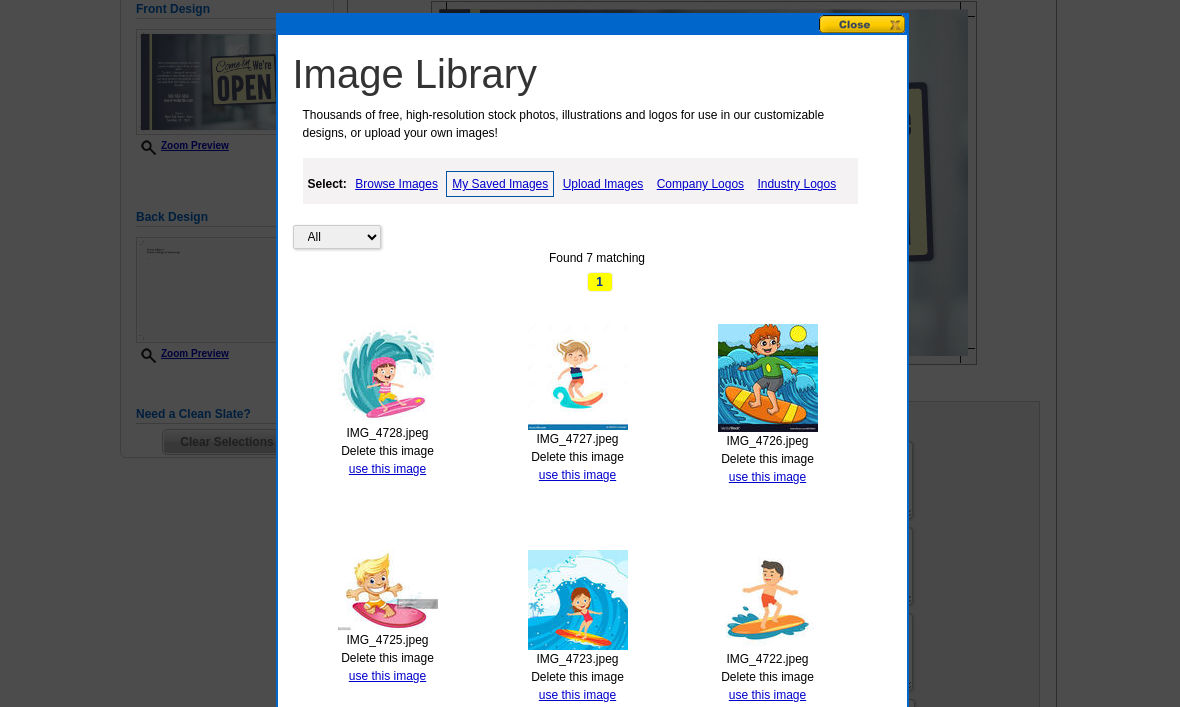 click on "Delete this image" at bounding box center [387, 451] 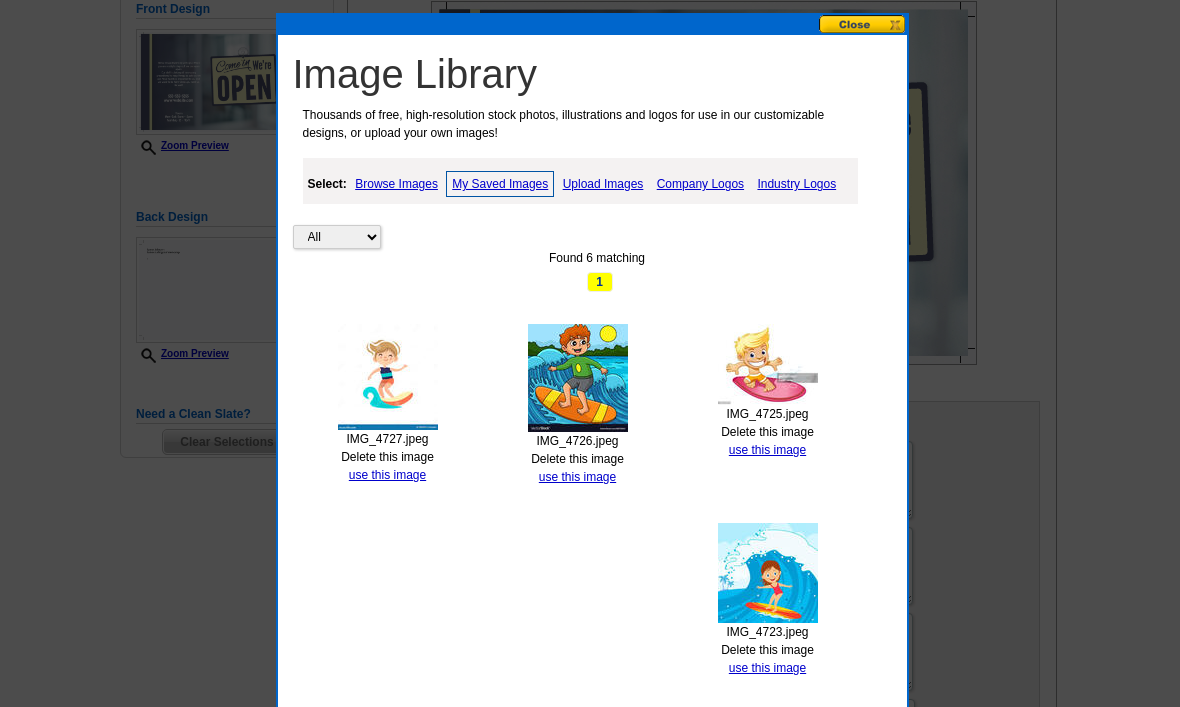 click on "Delete this image" at bounding box center (387, 457) 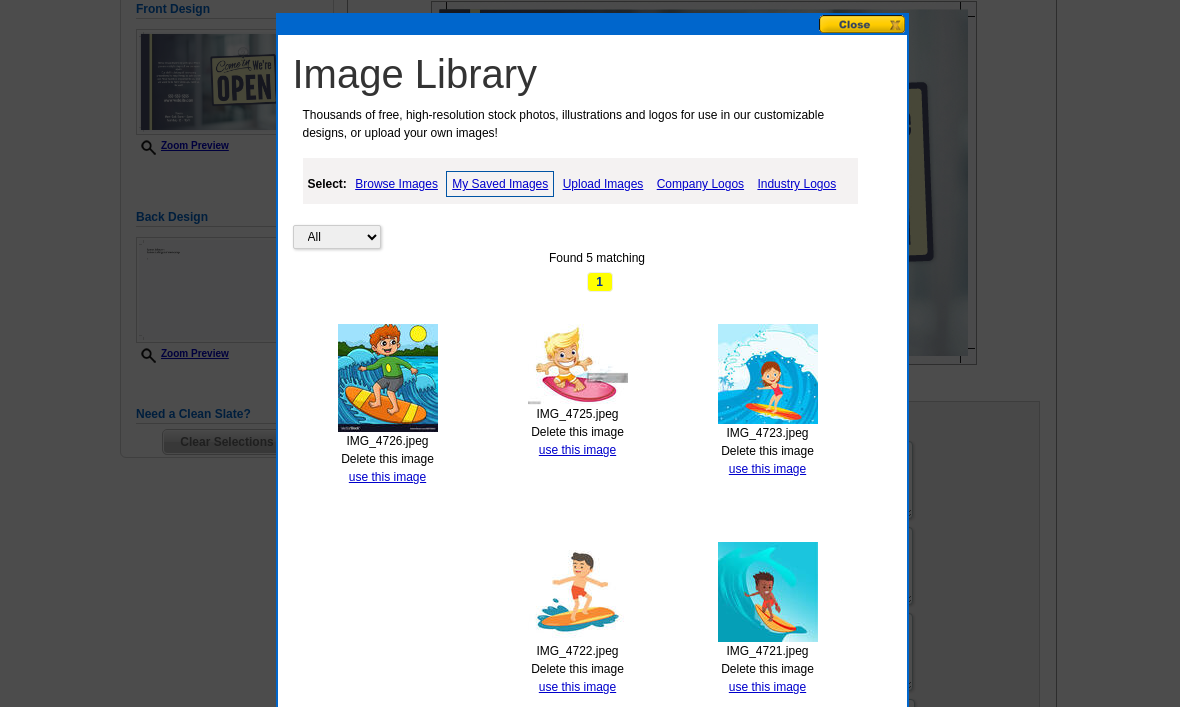 click on "Delete this image" at bounding box center (387, 459) 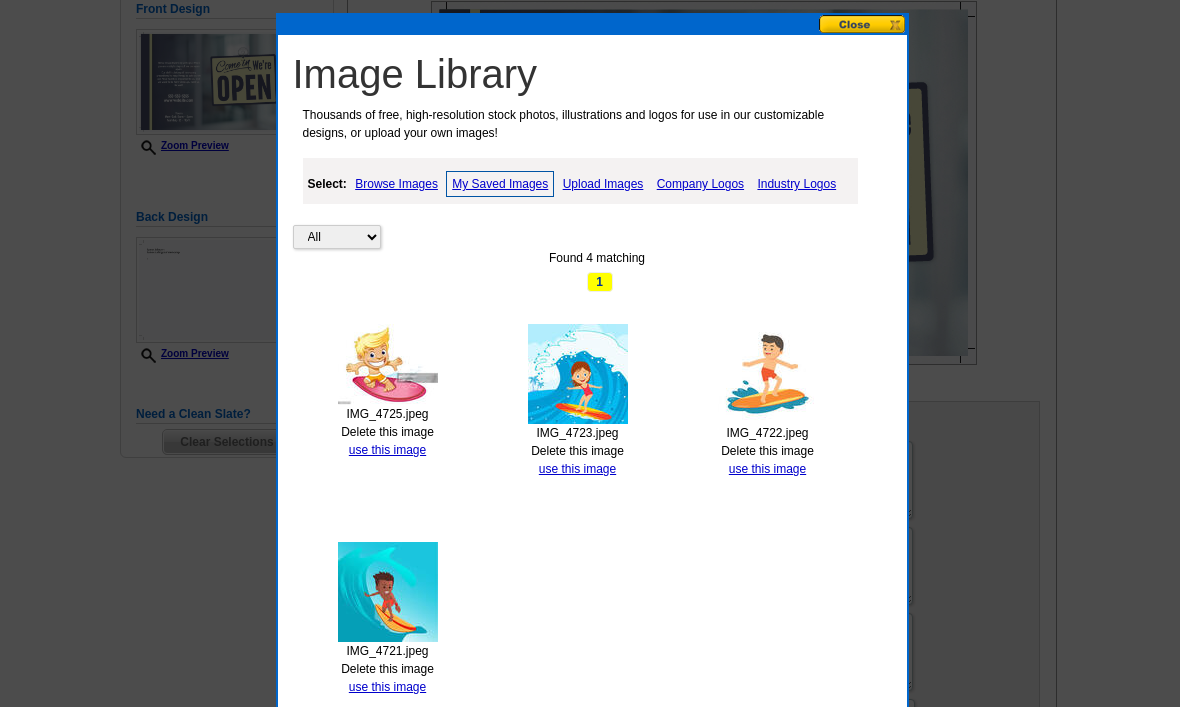 click on "Delete this image" at bounding box center (387, 432) 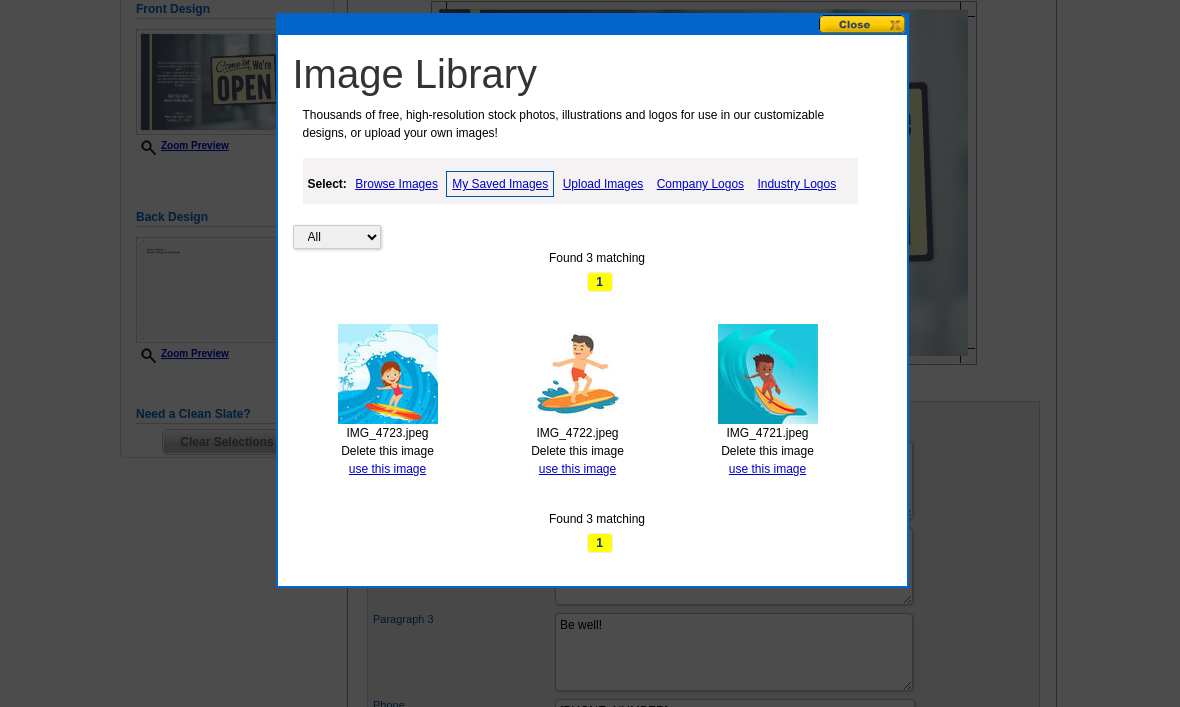 click on "Delete this image" at bounding box center [387, 451] 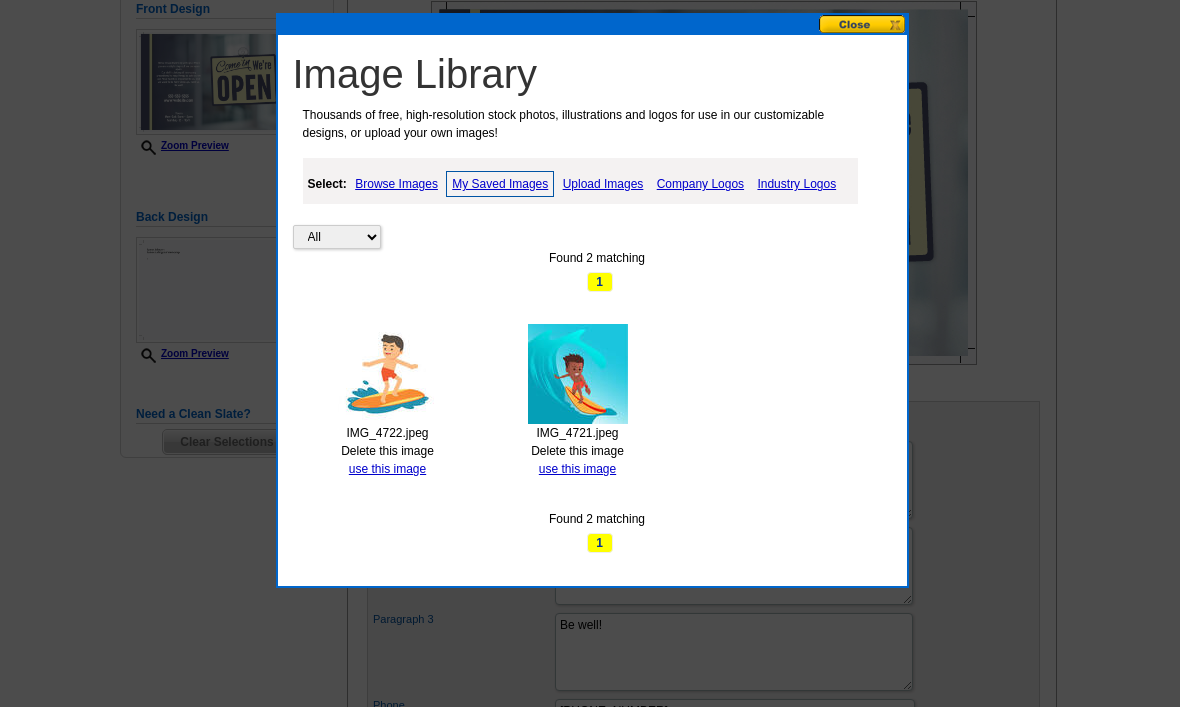 click on "Delete this image" at bounding box center (387, 451) 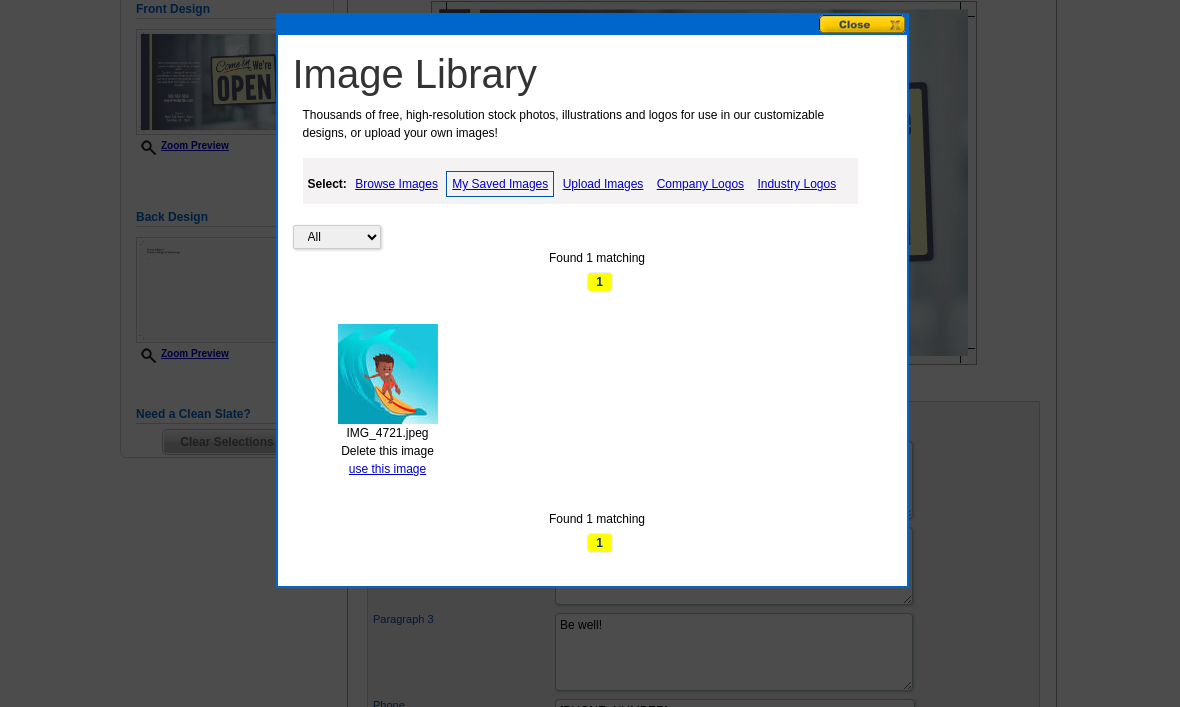 click on "Delete this image" at bounding box center [387, 451] 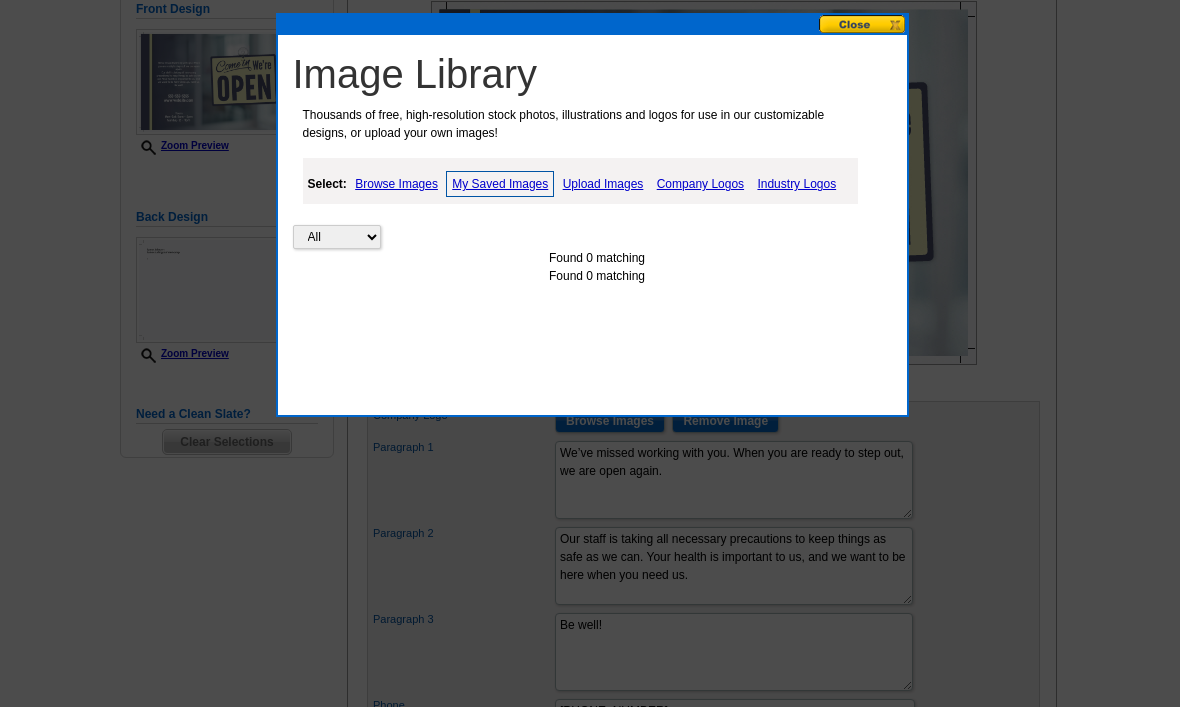click on "Upload Images" at bounding box center (603, 184) 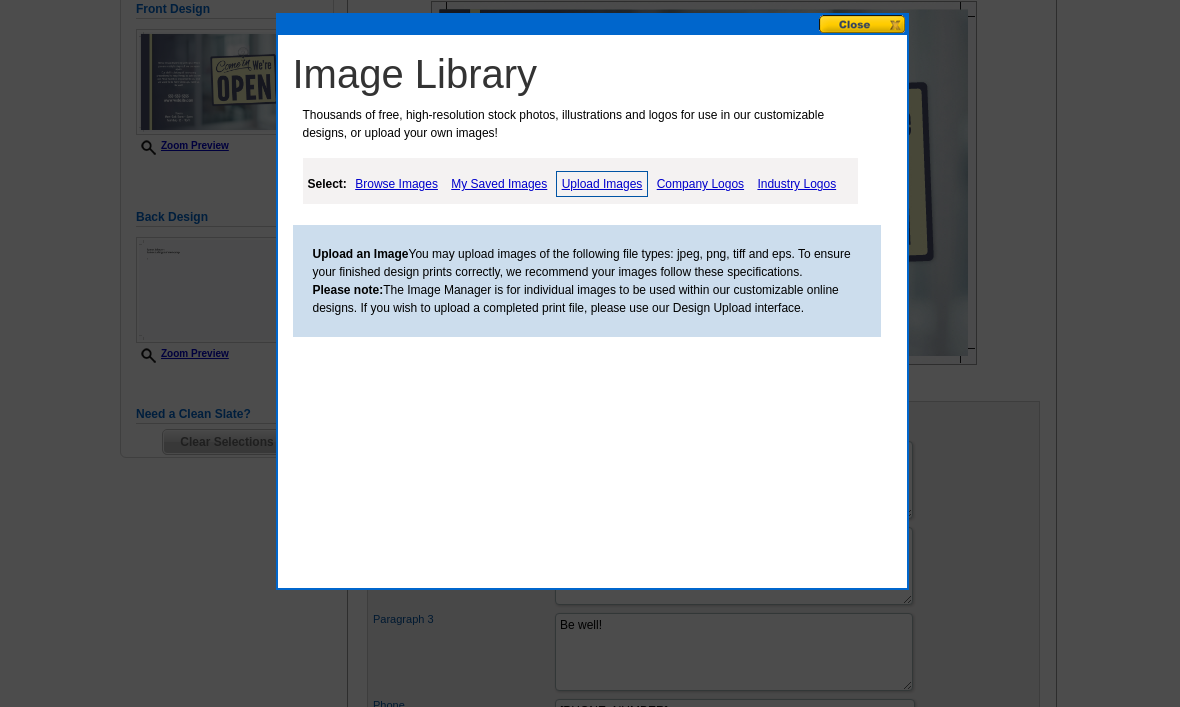 click at bounding box center (590, 182) 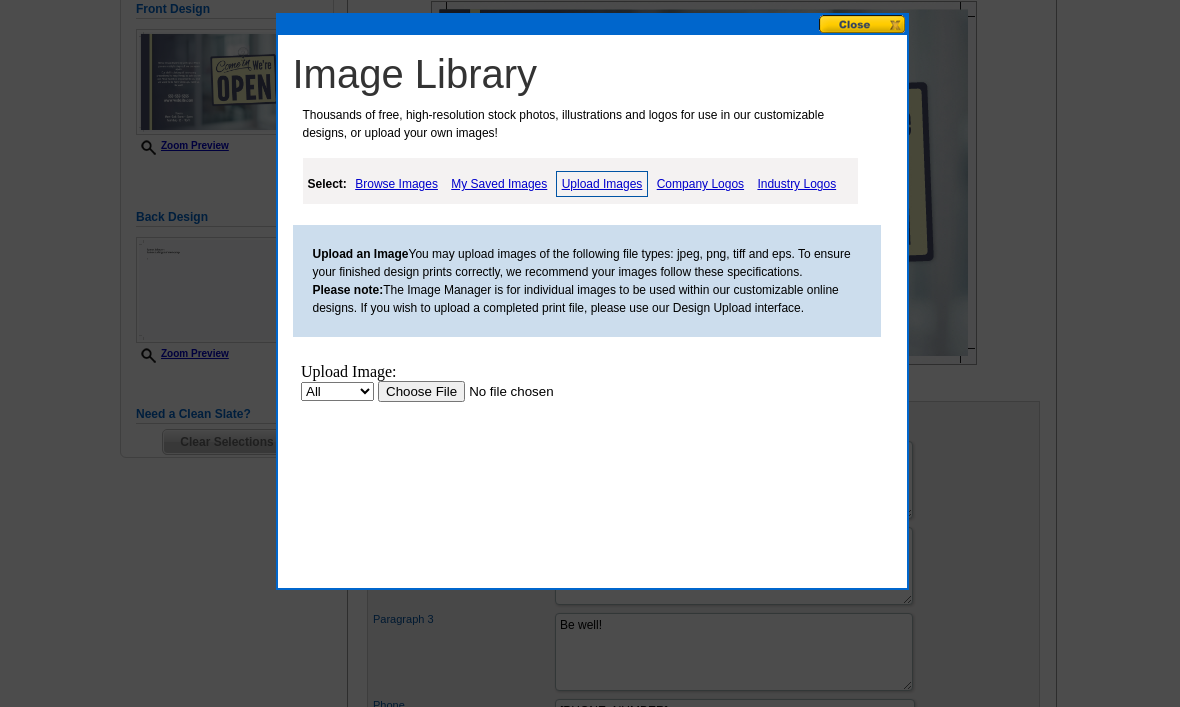 scroll, scrollTop: 0, scrollLeft: 0, axis: both 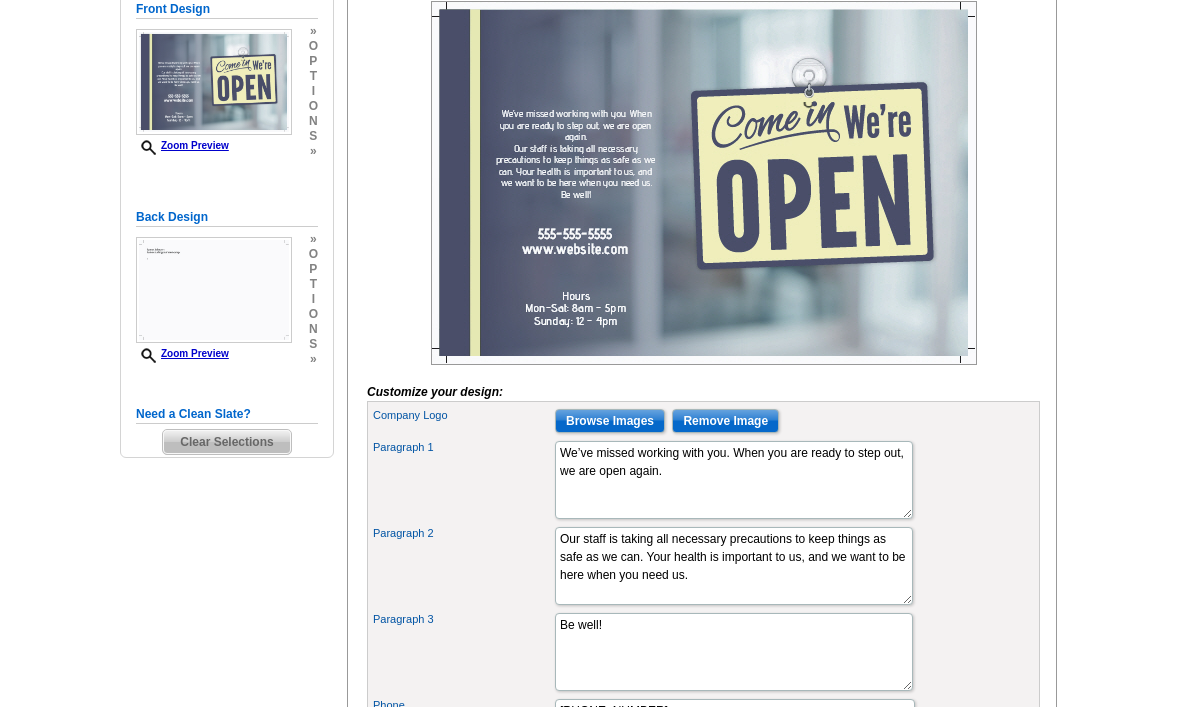 click on "Customize your design:
Company Logo
Browse Images
Remove Image
Paragraph 1
We’ve missed working with you. When you are ready to step out, we are open again.
Paragraph 2 Be well!" at bounding box center (703, 435) 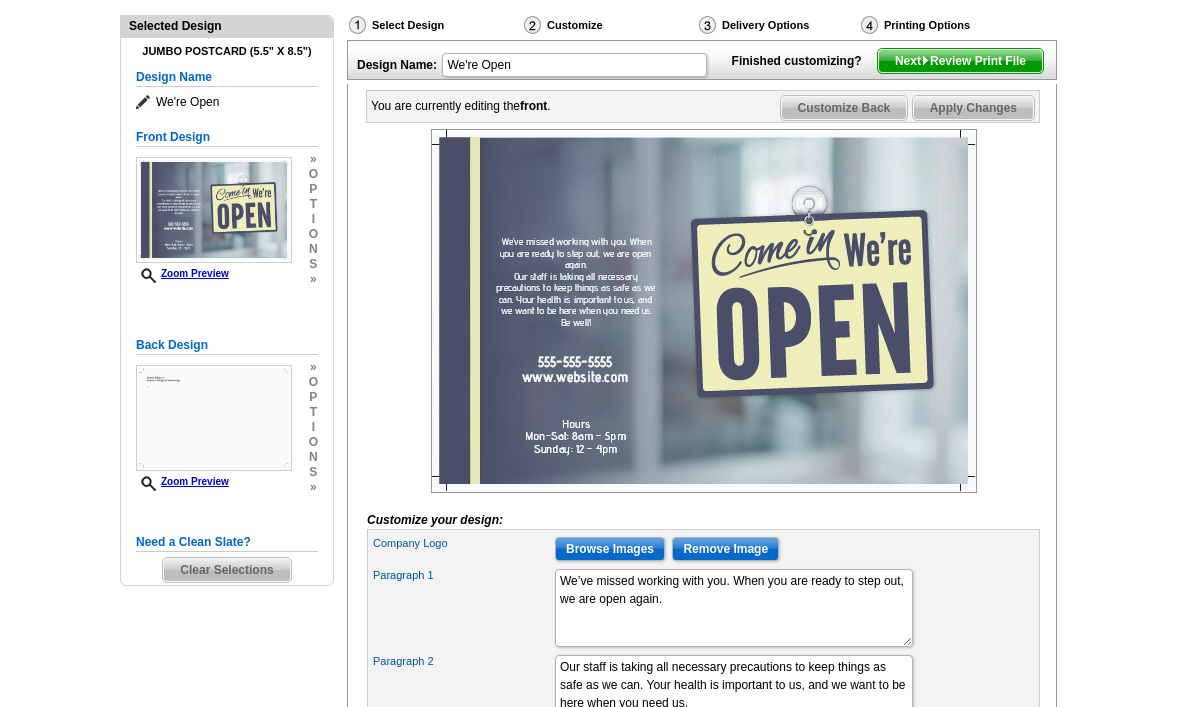 scroll, scrollTop: 213, scrollLeft: 0, axis: vertical 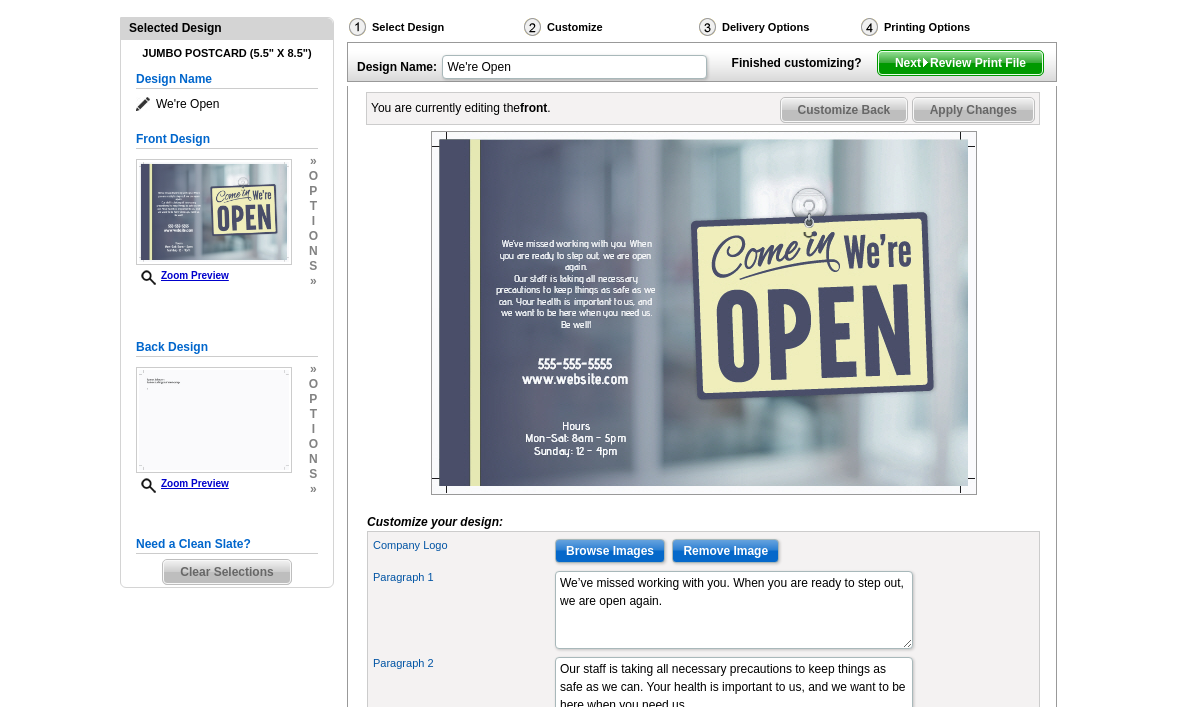click on "Browse Images" at bounding box center (610, 551) 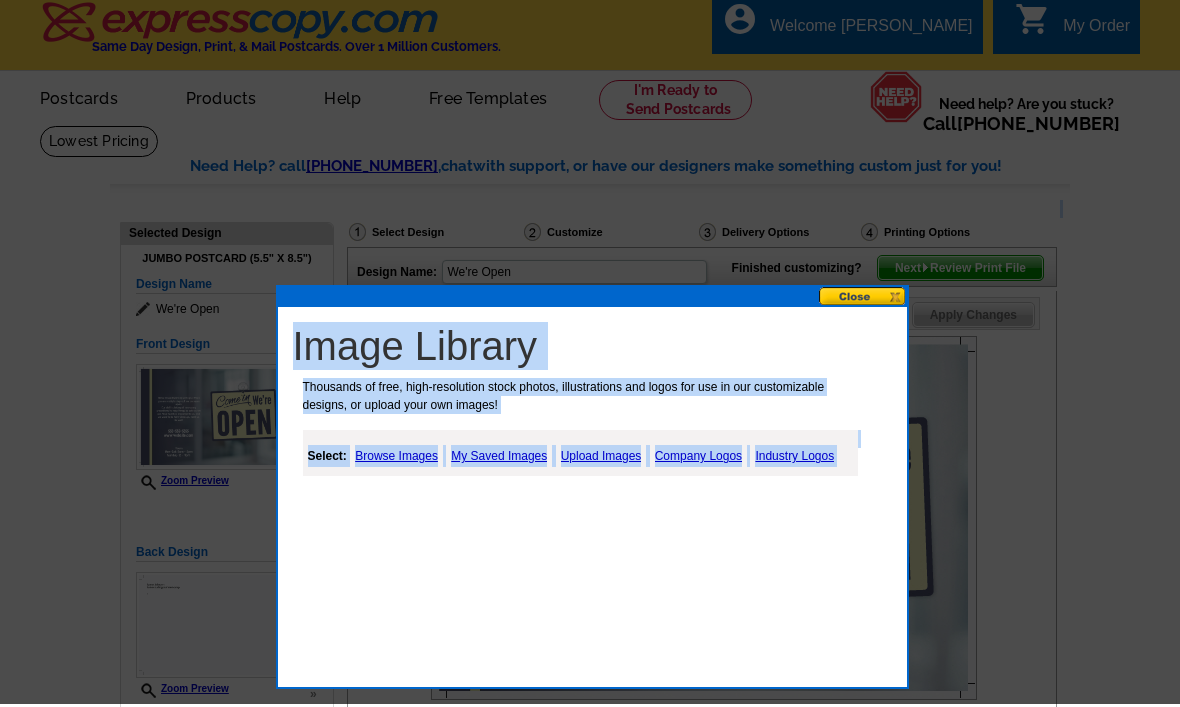 scroll, scrollTop: 21, scrollLeft: 0, axis: vertical 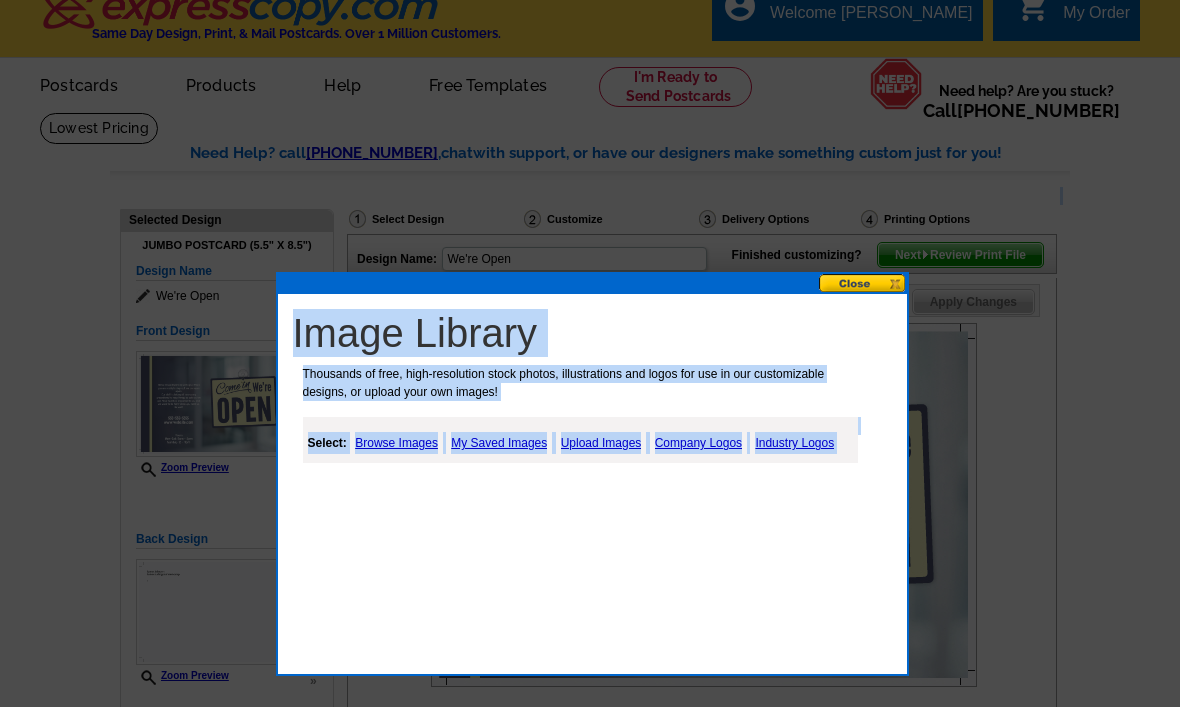 click at bounding box center (590, 343) 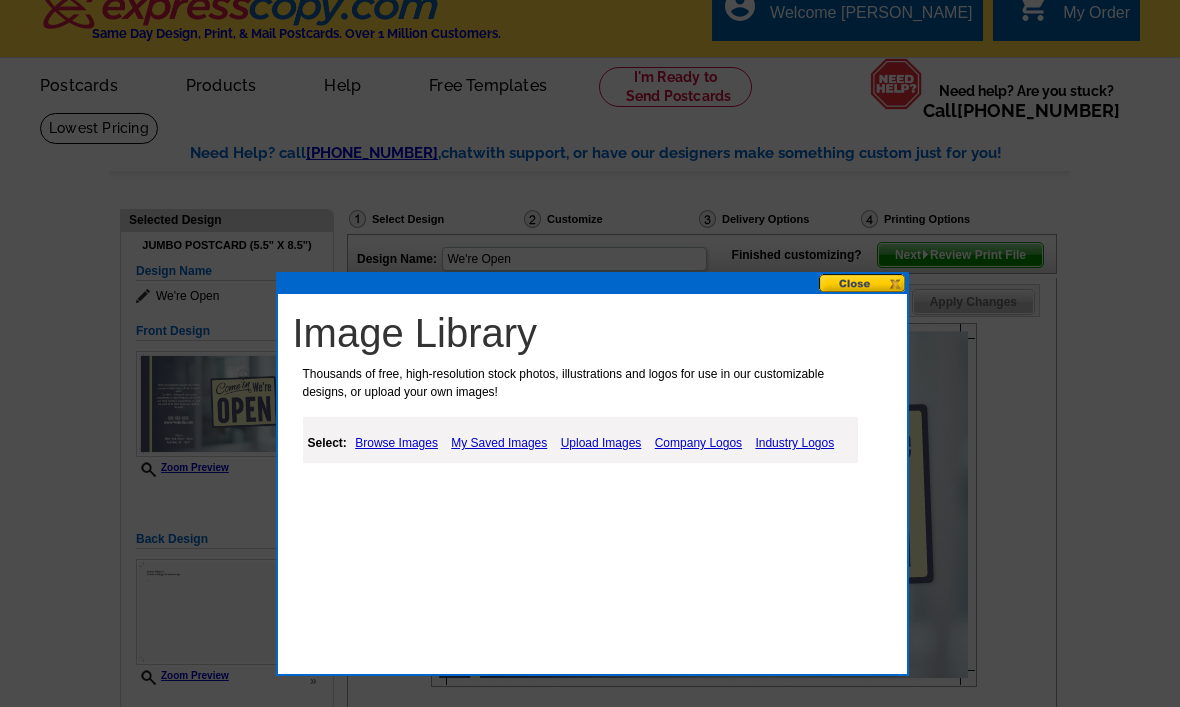 click on "Upload Images" at bounding box center (601, 443) 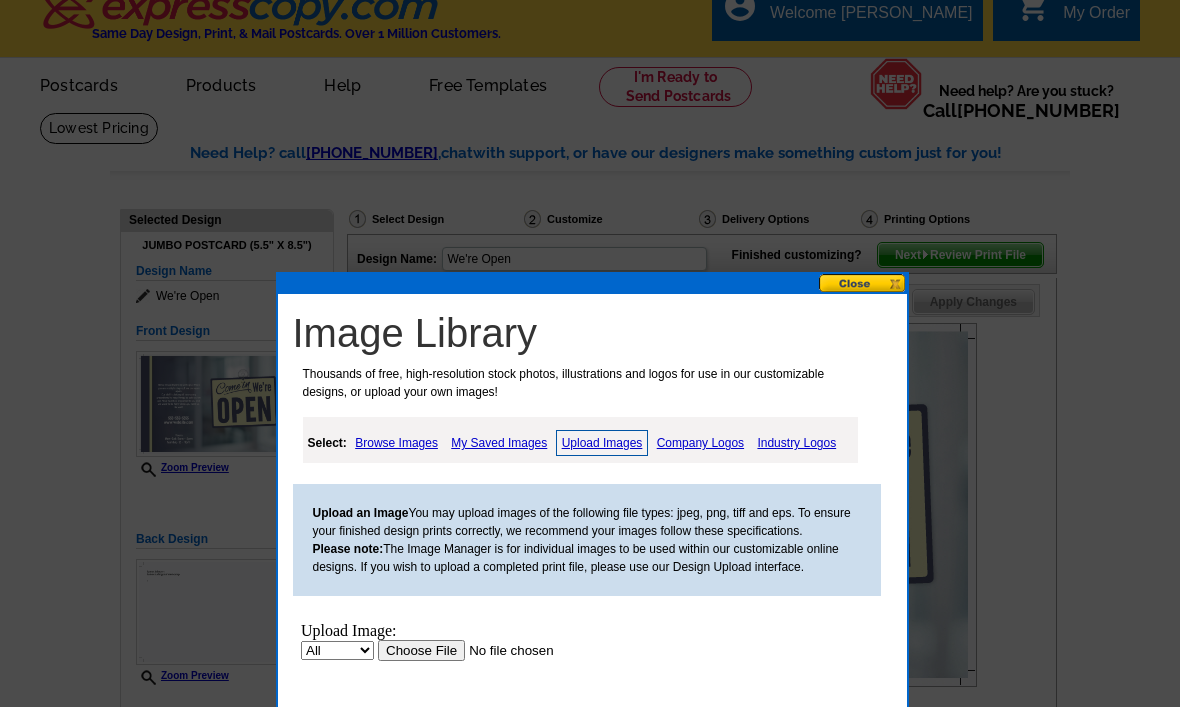 scroll, scrollTop: 0, scrollLeft: 0, axis: both 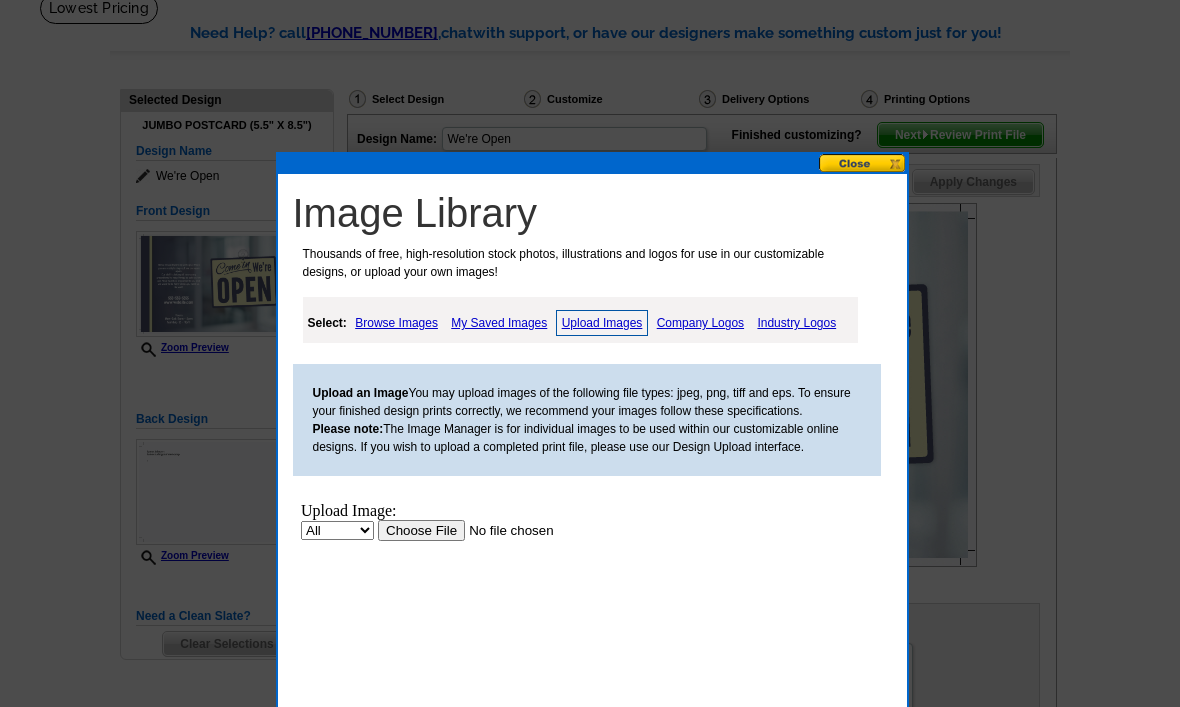 click on "My Saved Images" at bounding box center [499, 323] 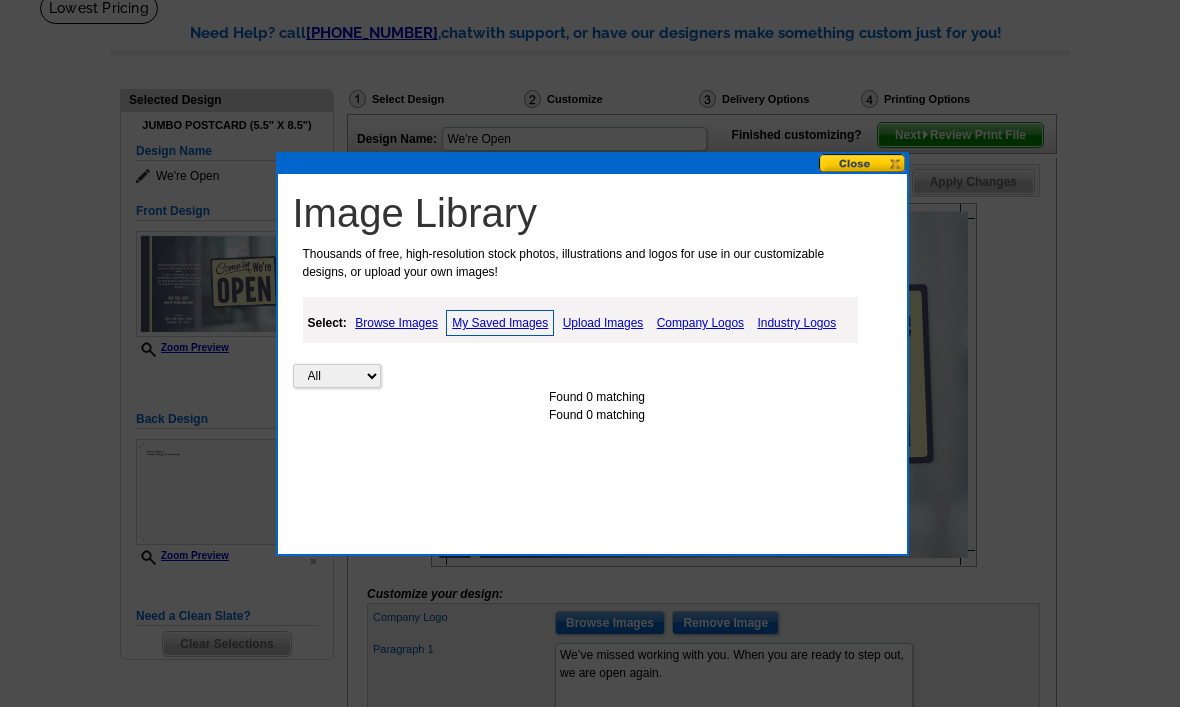 click on "Upload Images" at bounding box center (603, 323) 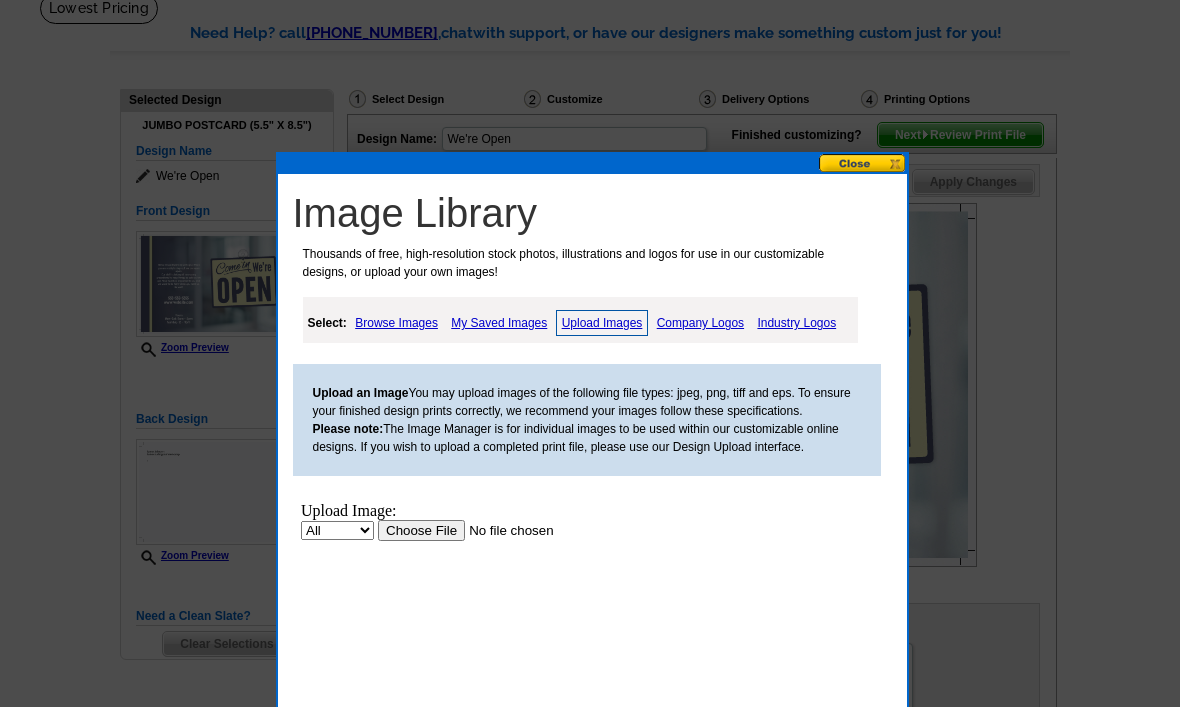 scroll, scrollTop: 0, scrollLeft: 0, axis: both 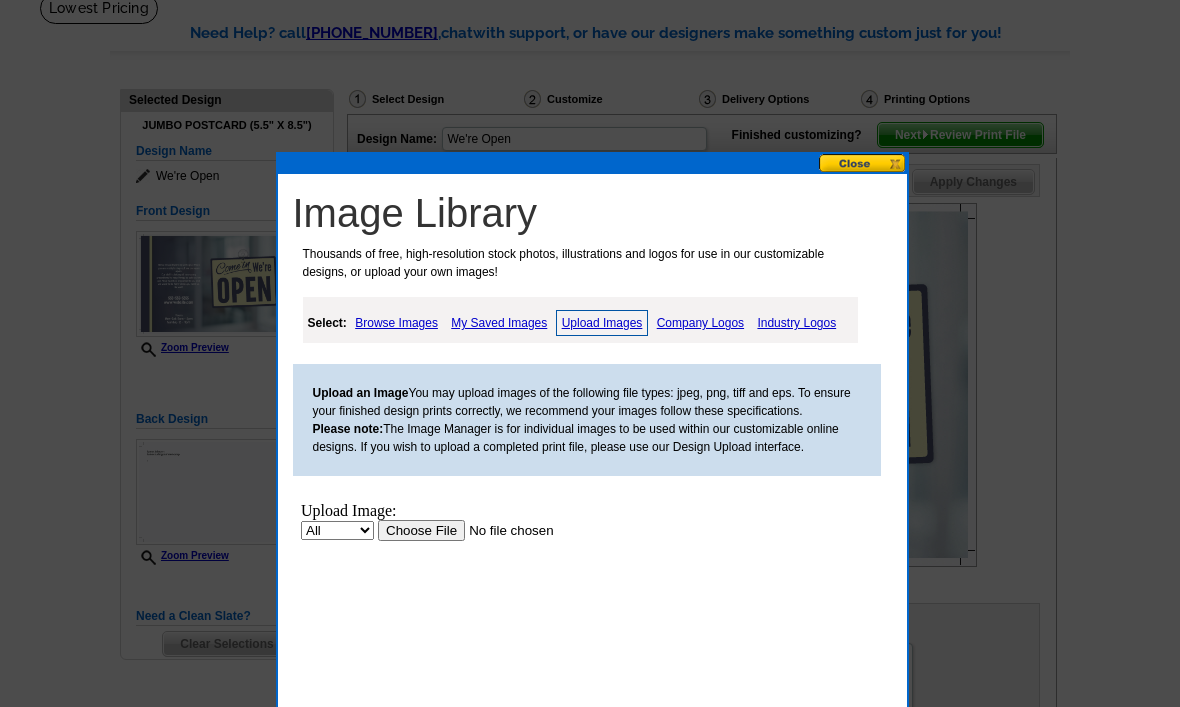 click at bounding box center (503, 530) 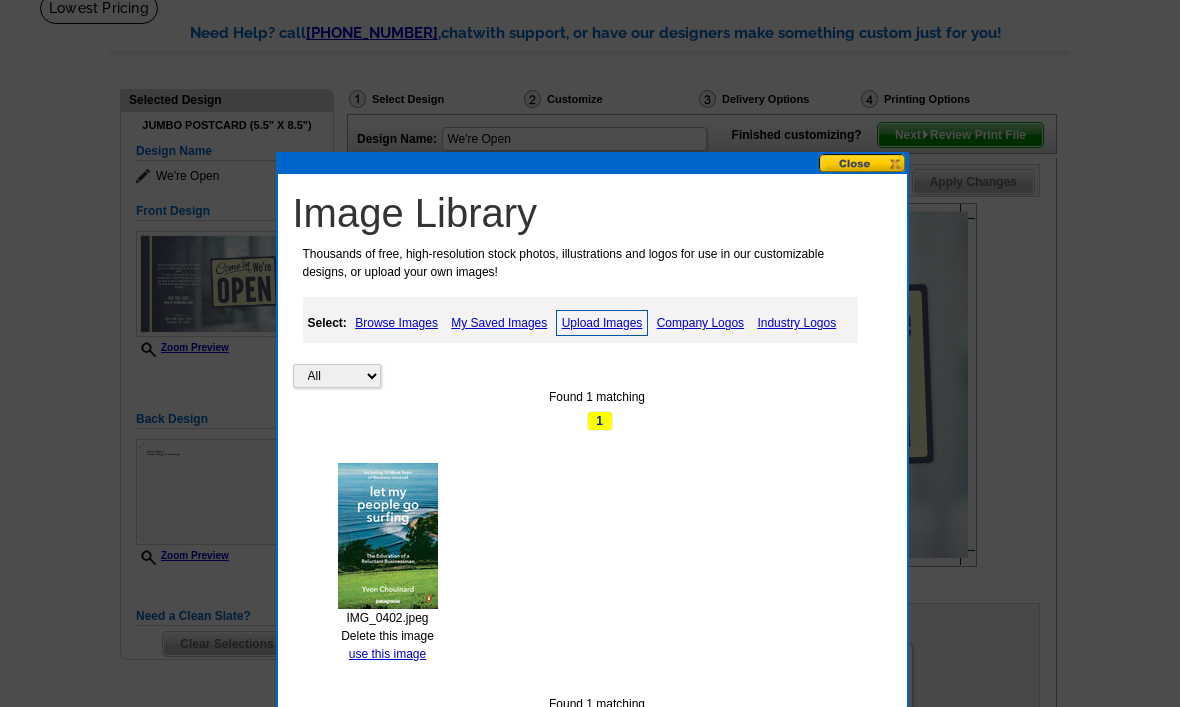 click on "use this image" at bounding box center (387, 654) 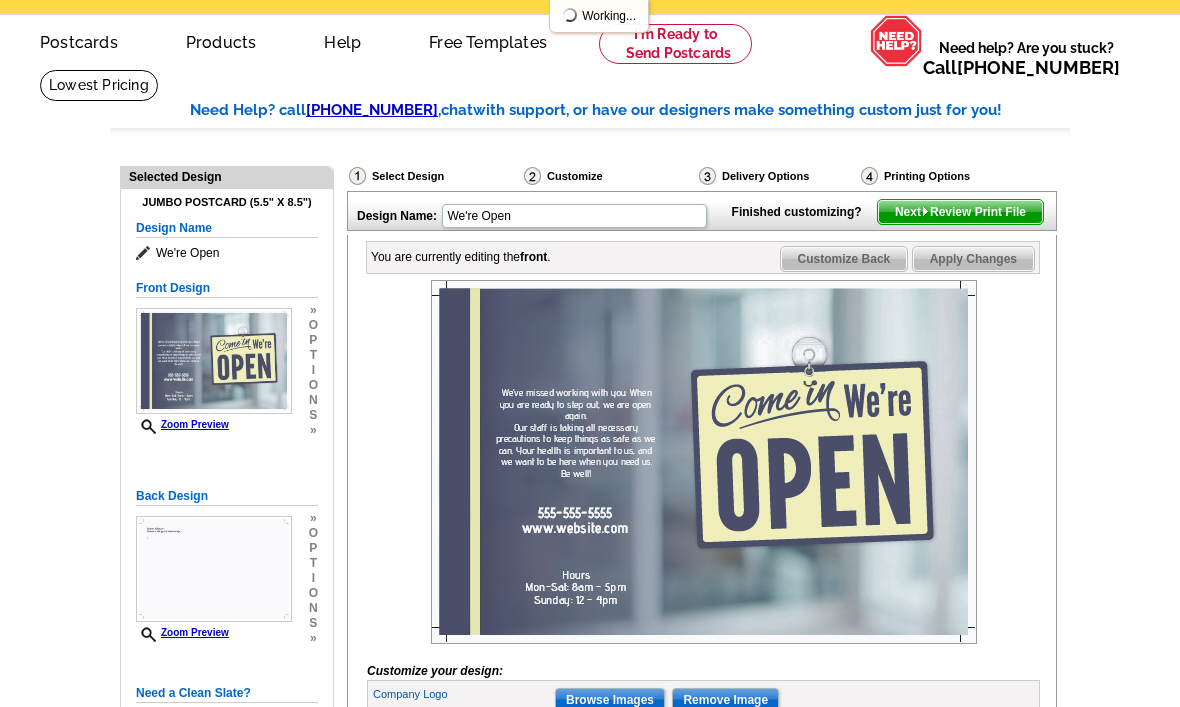 click at bounding box center [703, 462] 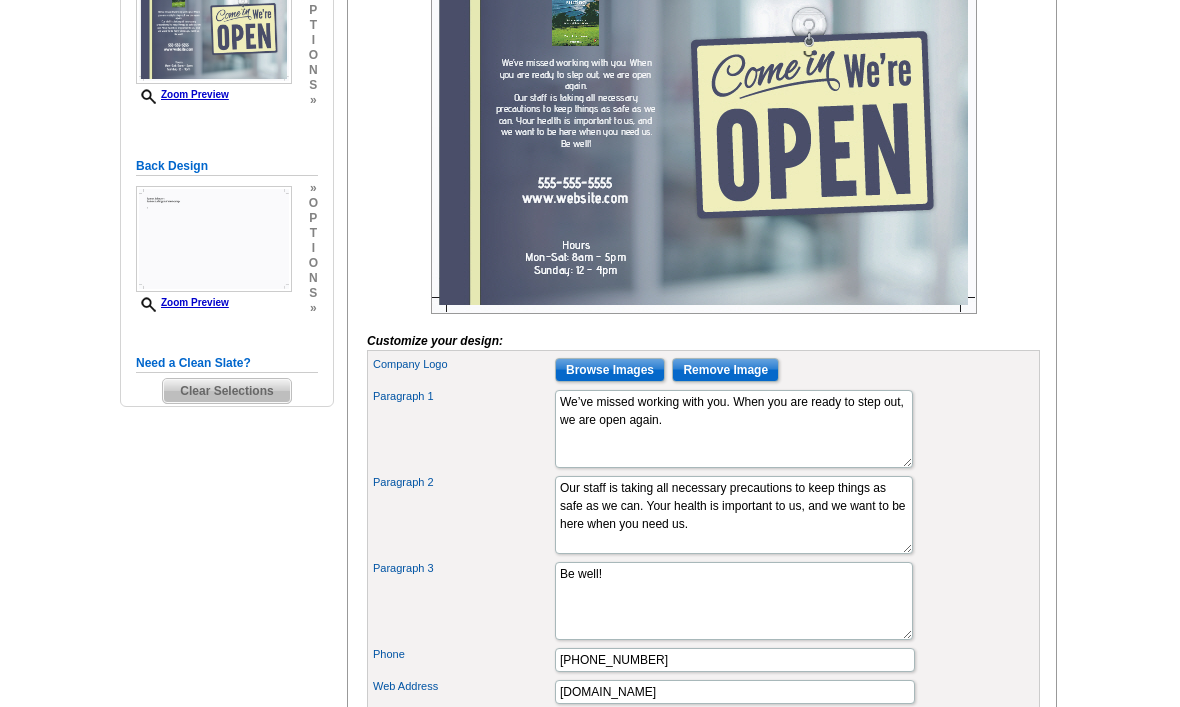 scroll, scrollTop: 392, scrollLeft: 0, axis: vertical 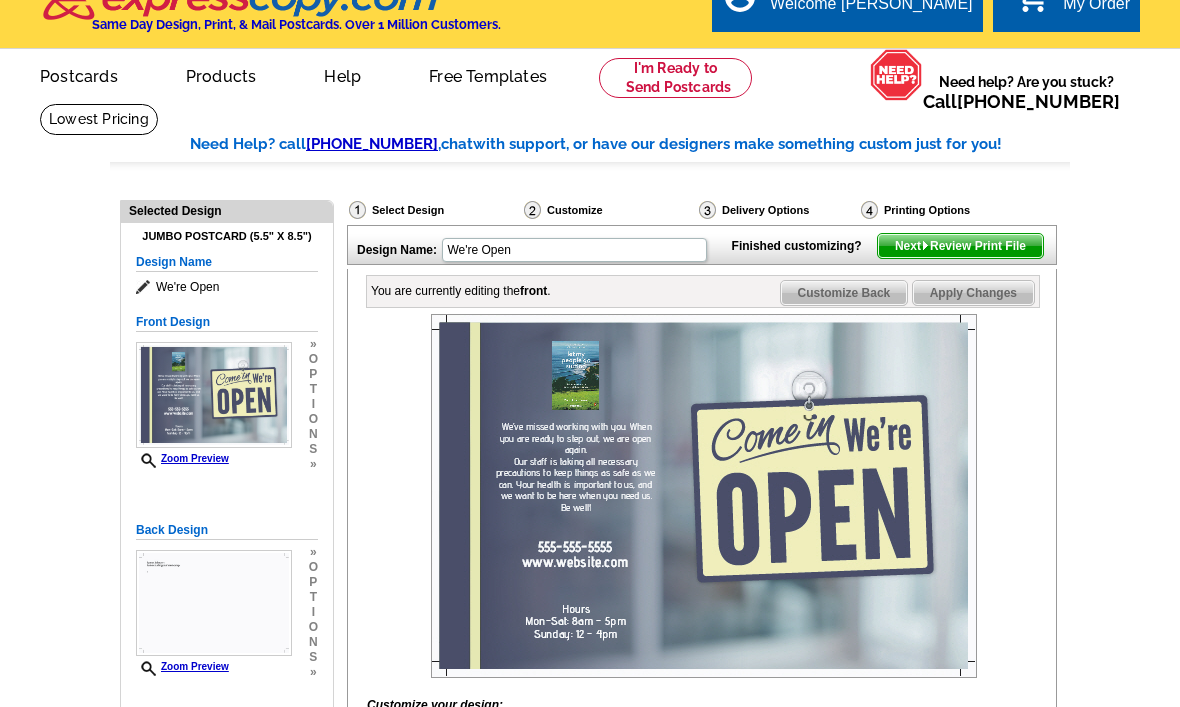 click on "Next   Review Print File" at bounding box center (960, 247) 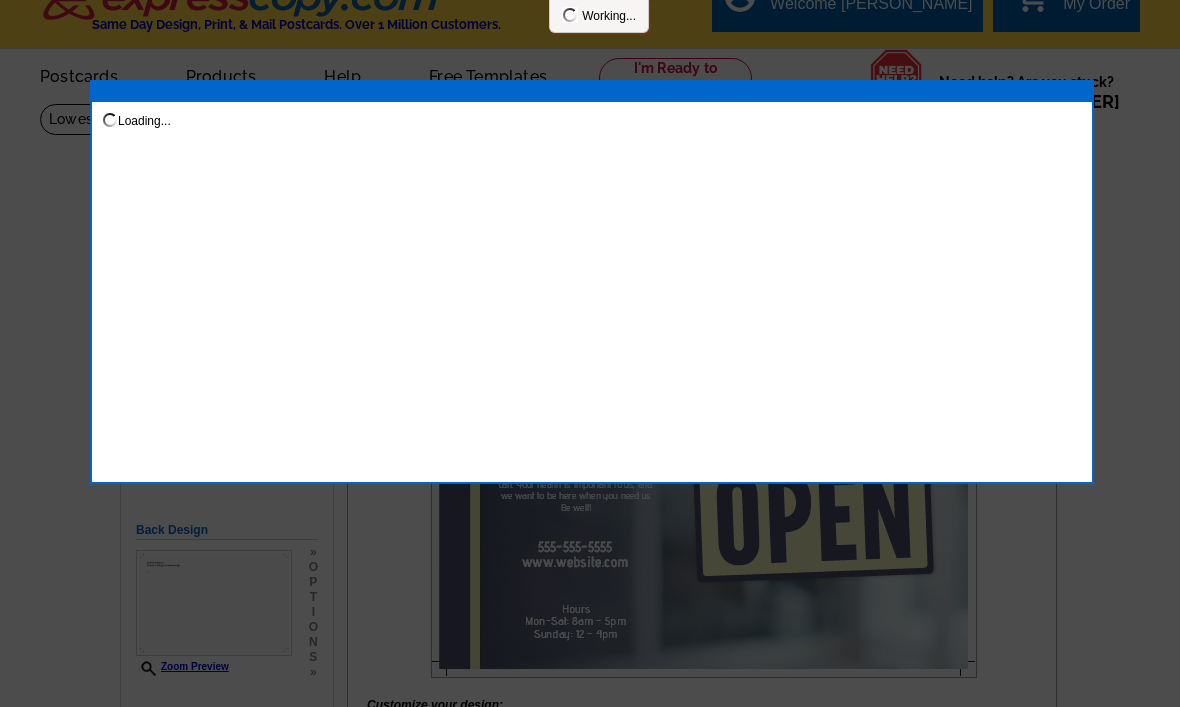 click at bounding box center [590, 338] 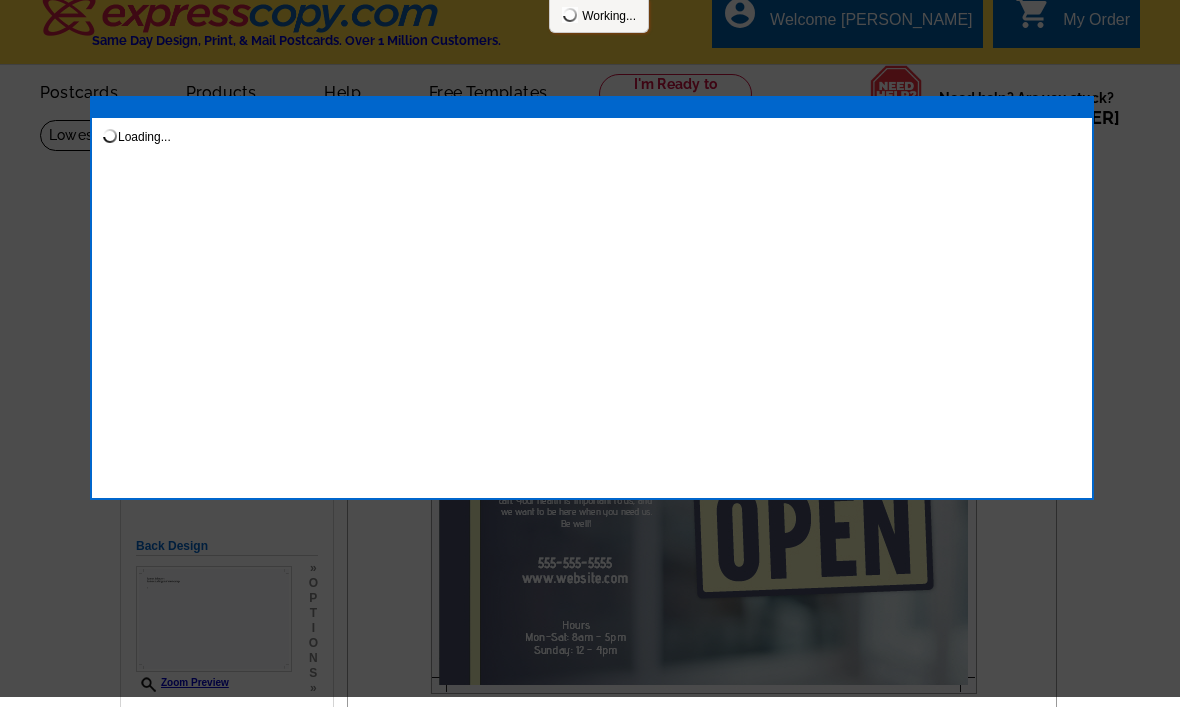 scroll, scrollTop: 15, scrollLeft: 0, axis: vertical 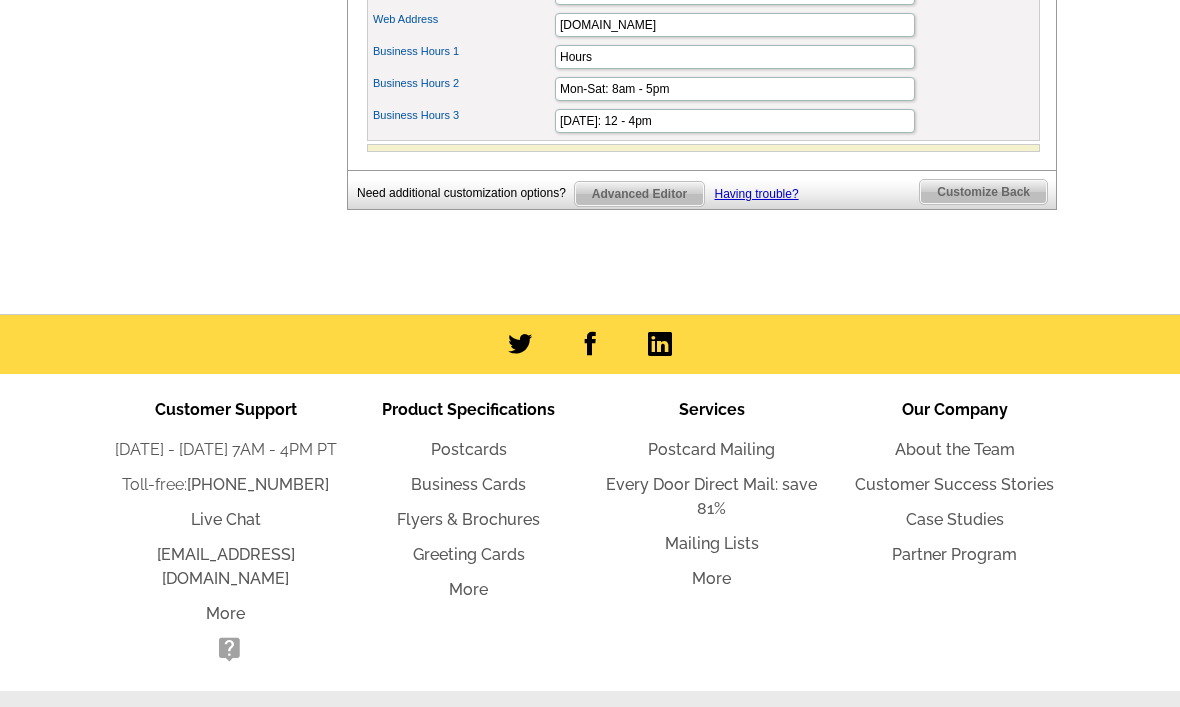 click on "Need Help? call  [PHONE_NUMBER] ,  chat  with support, or have our designers make something custom just for you!
Got it, no need for the selection guide next time.
Show Results
Selected Design
Jumbo Postcard (5.5" x 8.5")
Design Name
We're Open
Front Design
Zoom Preview
»
o
p
t
i
o
n
s
»
» o p t" at bounding box center [590, -306] 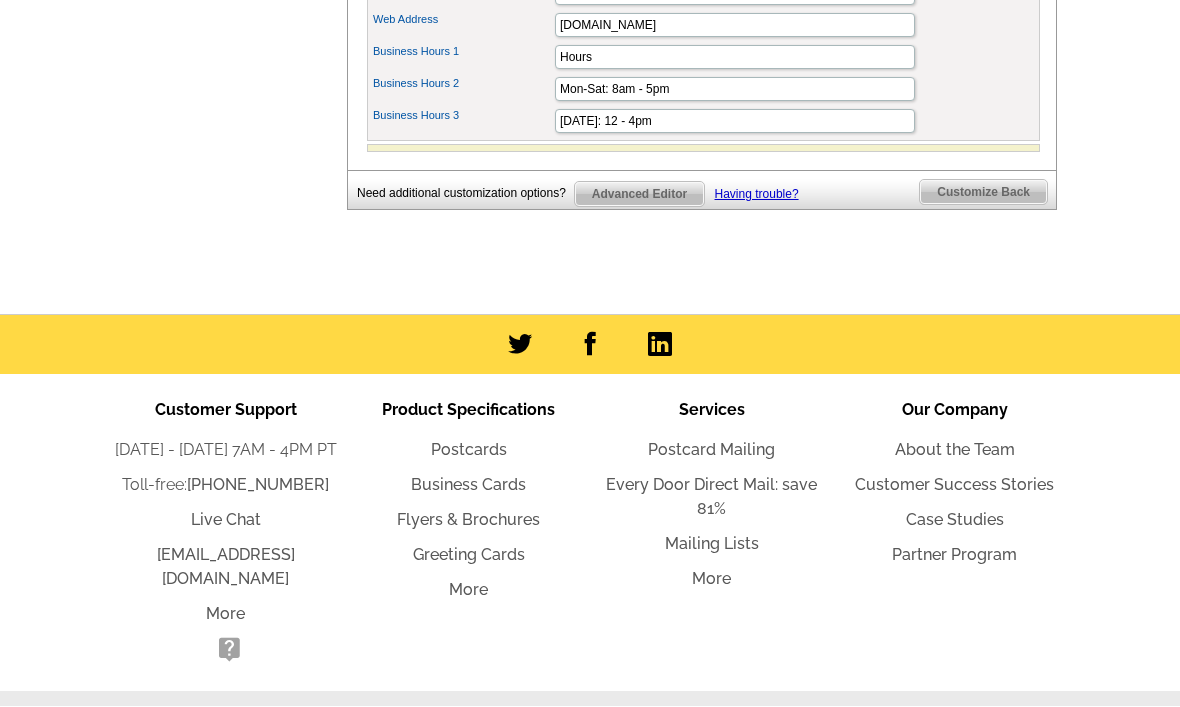 scroll, scrollTop: 0, scrollLeft: 0, axis: both 